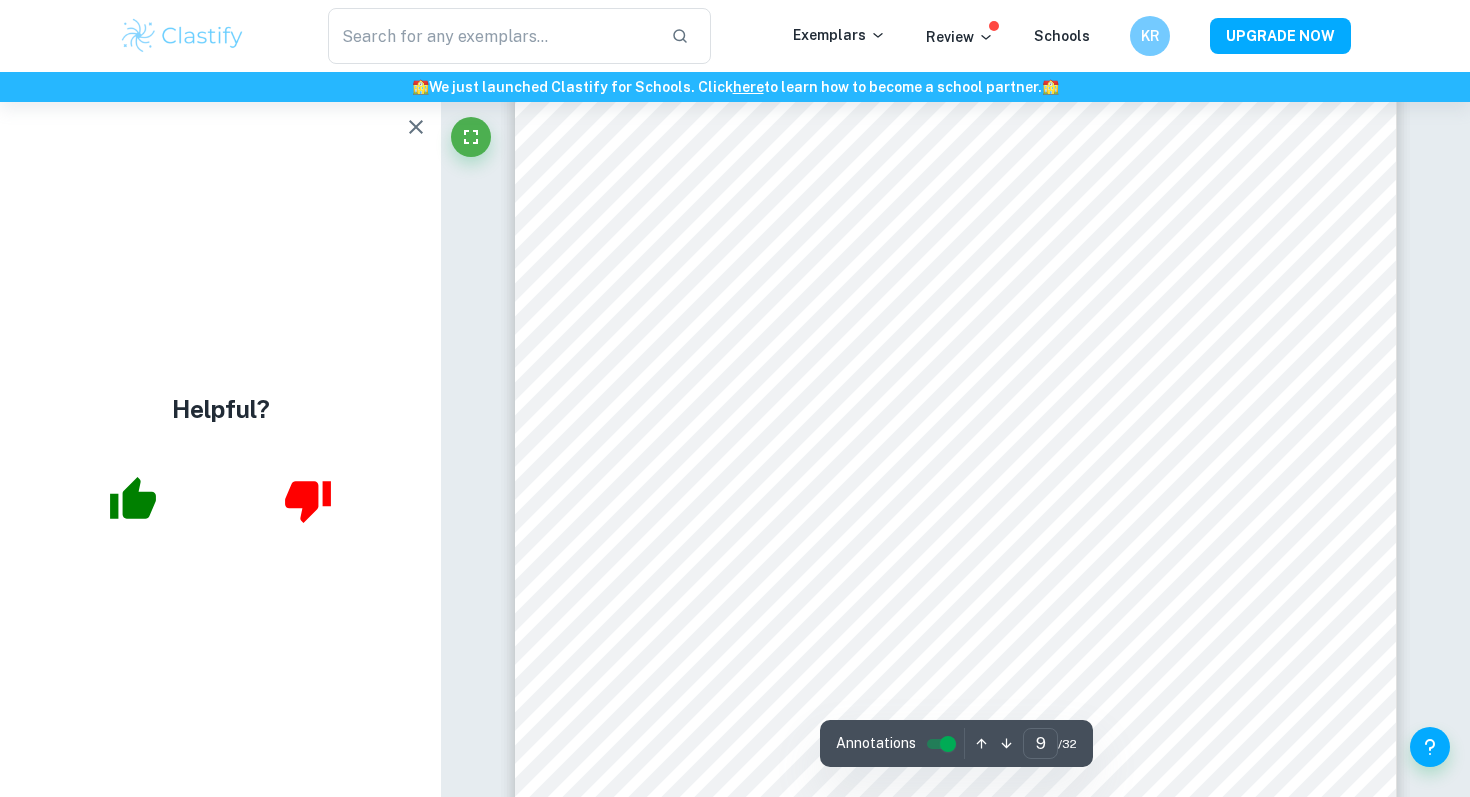 scroll, scrollTop: 10684, scrollLeft: 0, axis: vertical 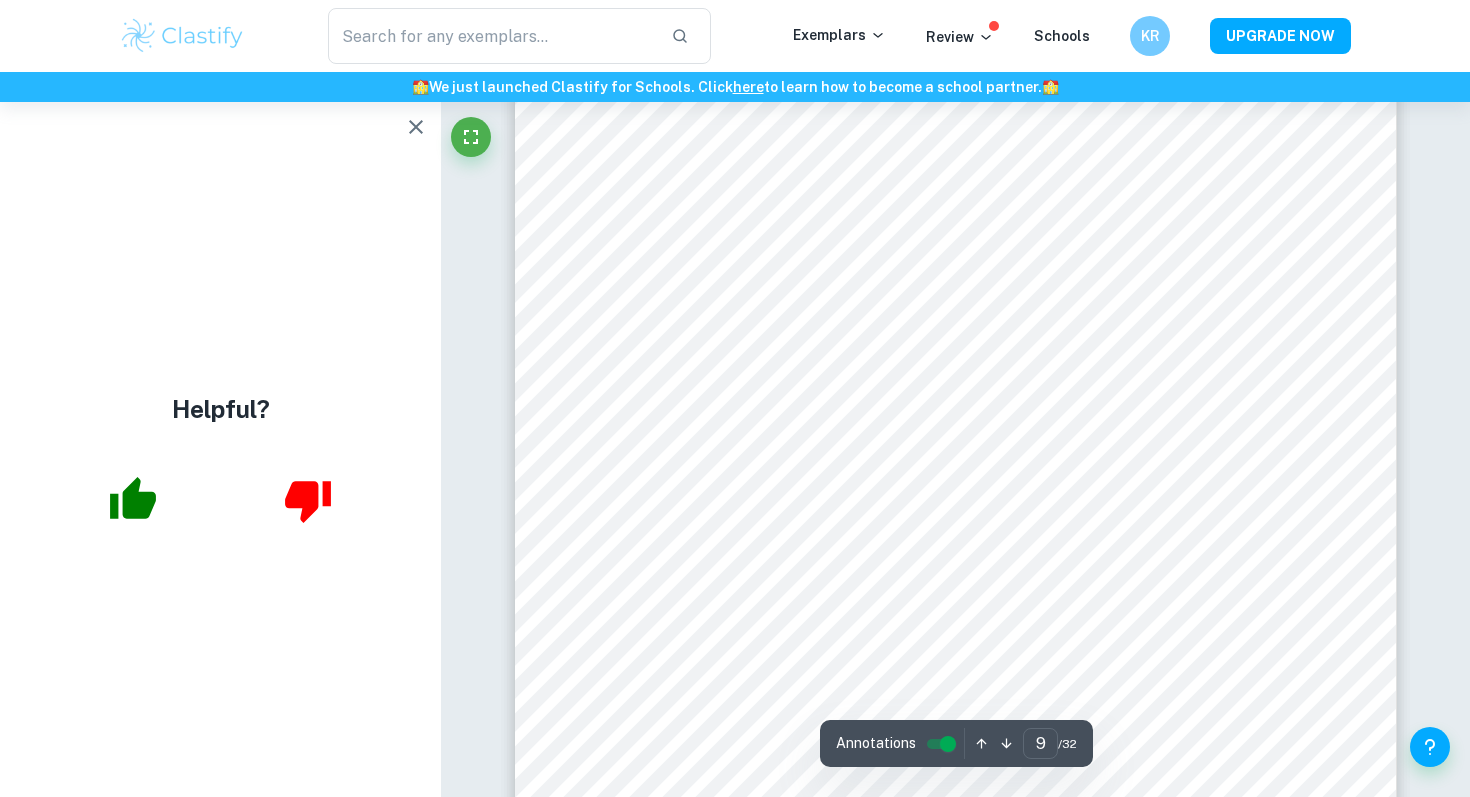 click 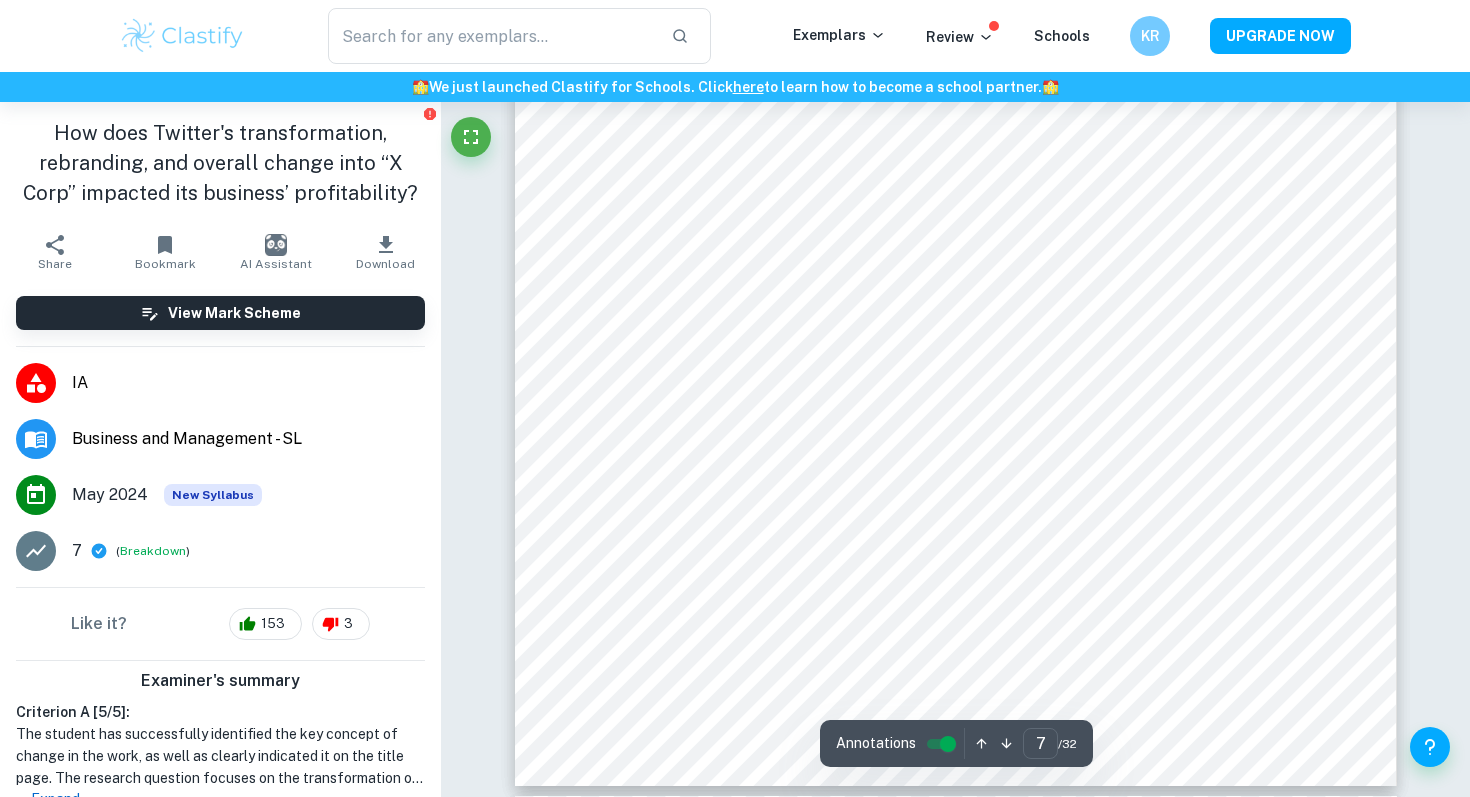scroll, scrollTop: 8420, scrollLeft: 0, axis: vertical 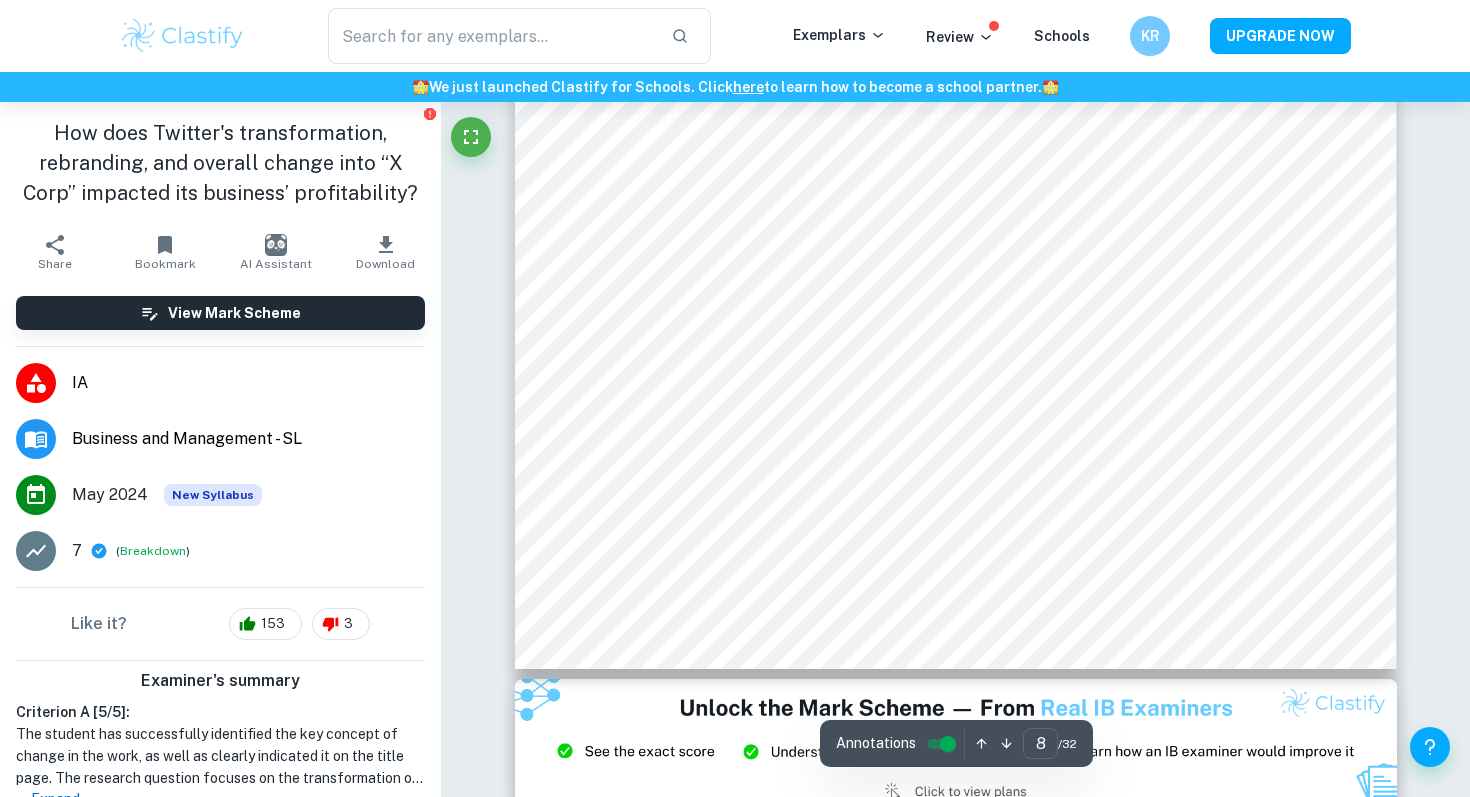 type on "9" 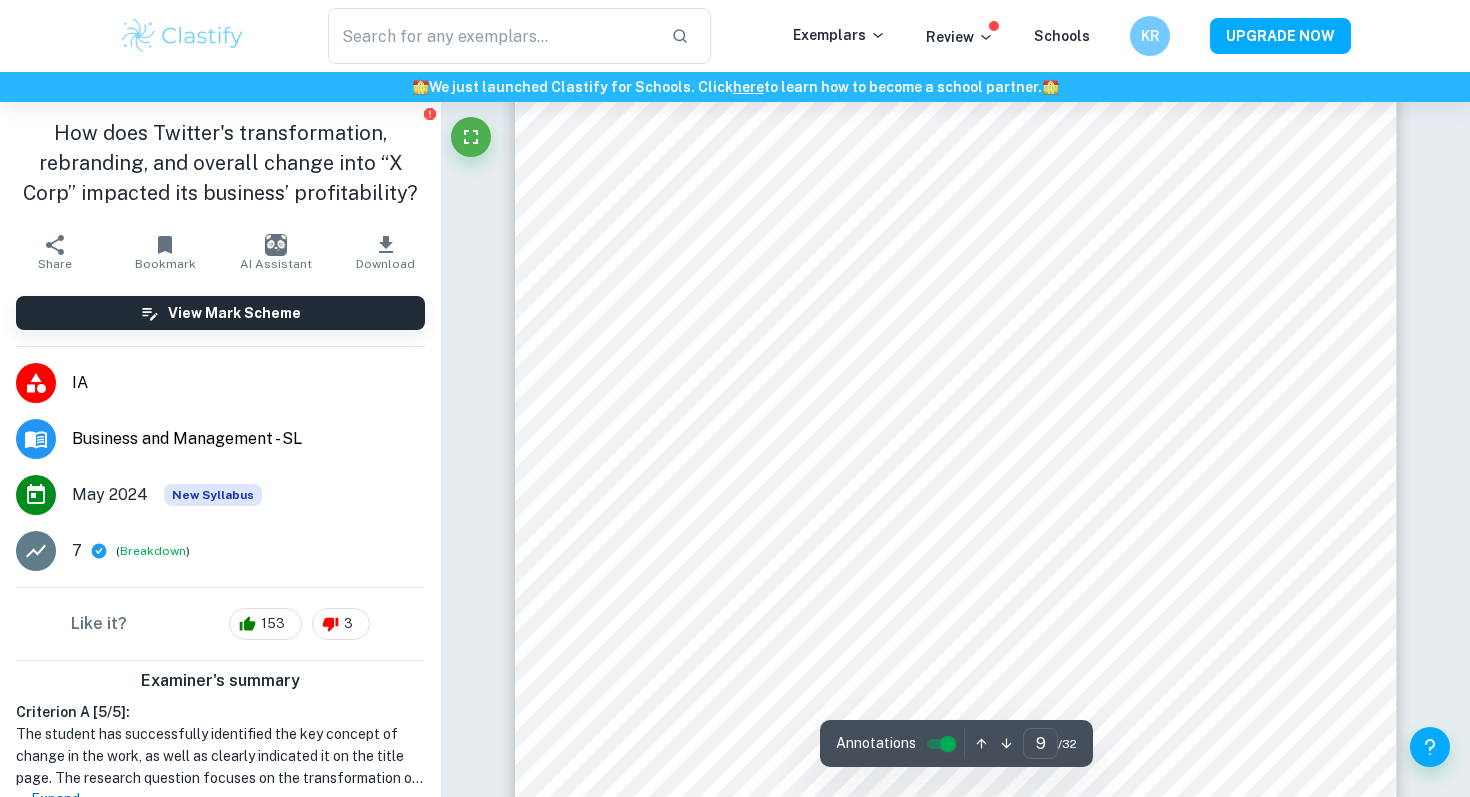 scroll, scrollTop: 10692, scrollLeft: 0, axis: vertical 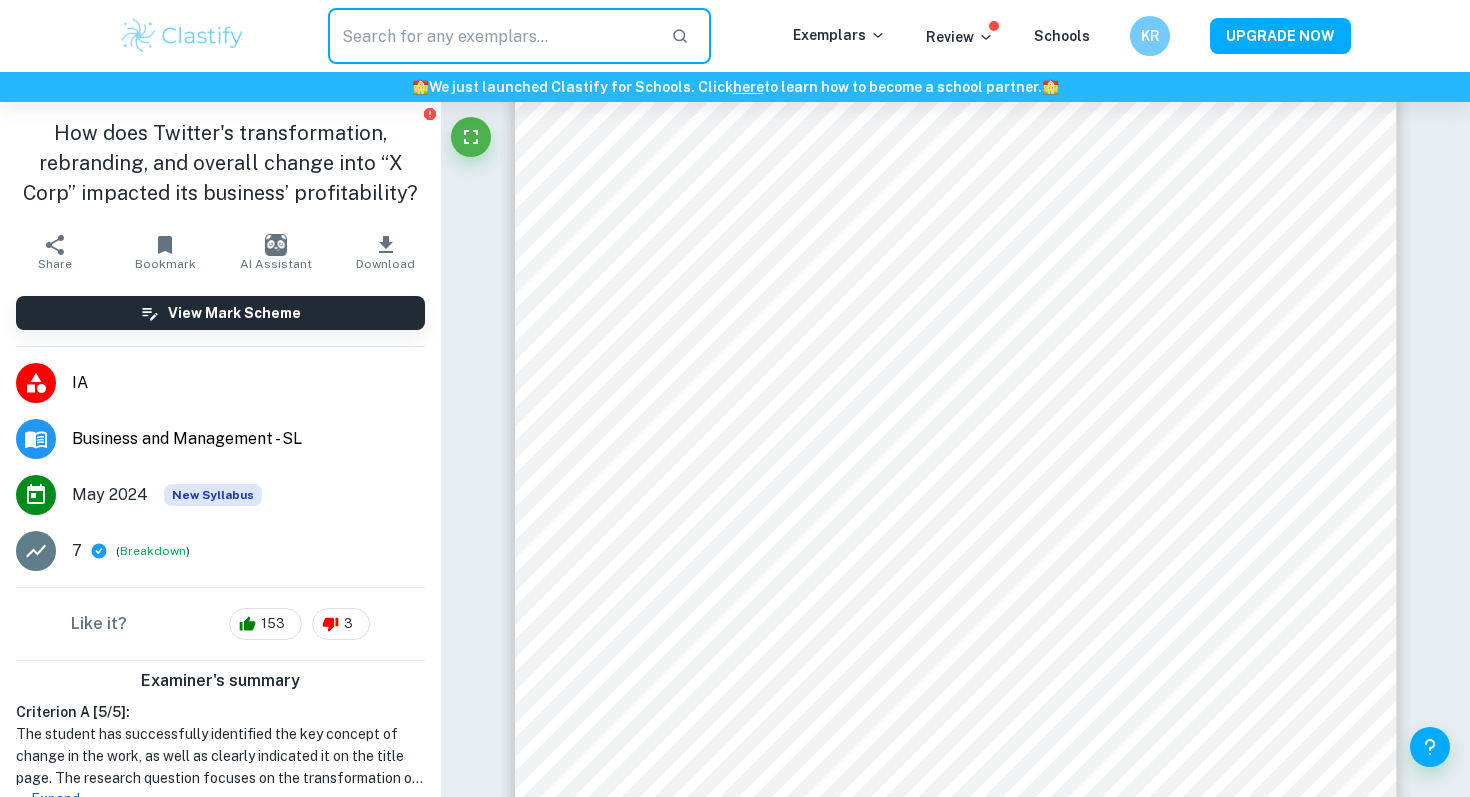click at bounding box center [491, 36] 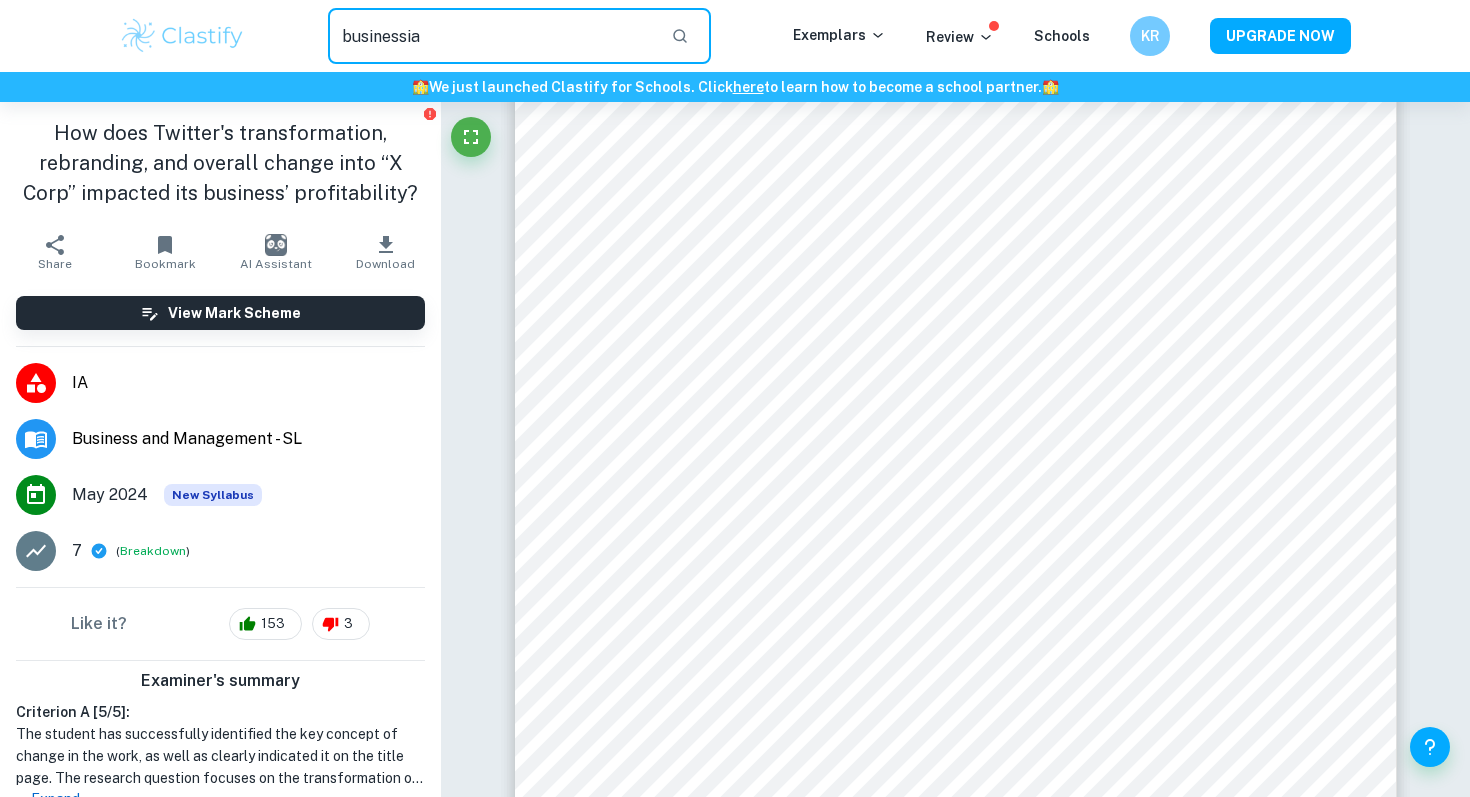 type on "businessia" 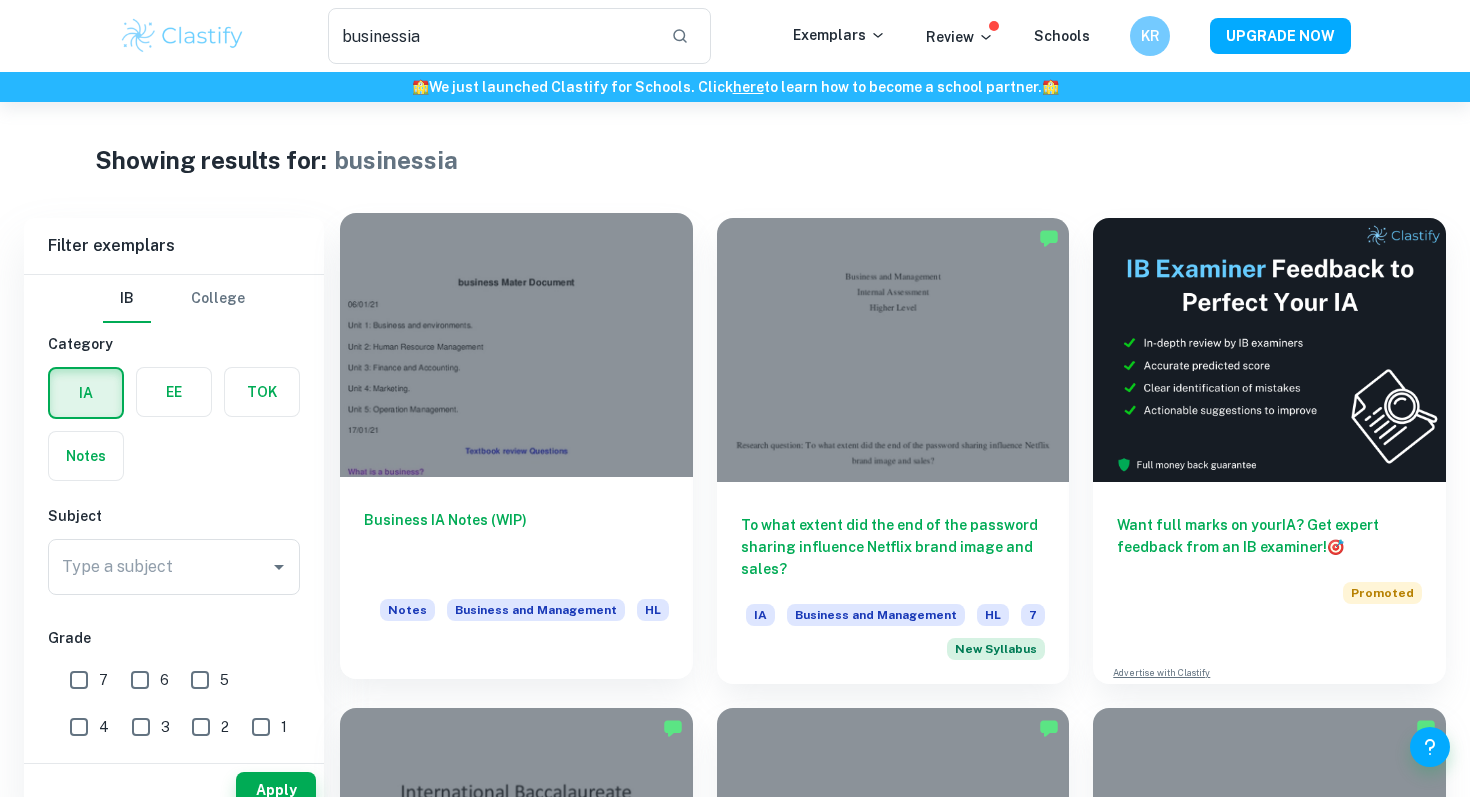 scroll, scrollTop: 83, scrollLeft: 0, axis: vertical 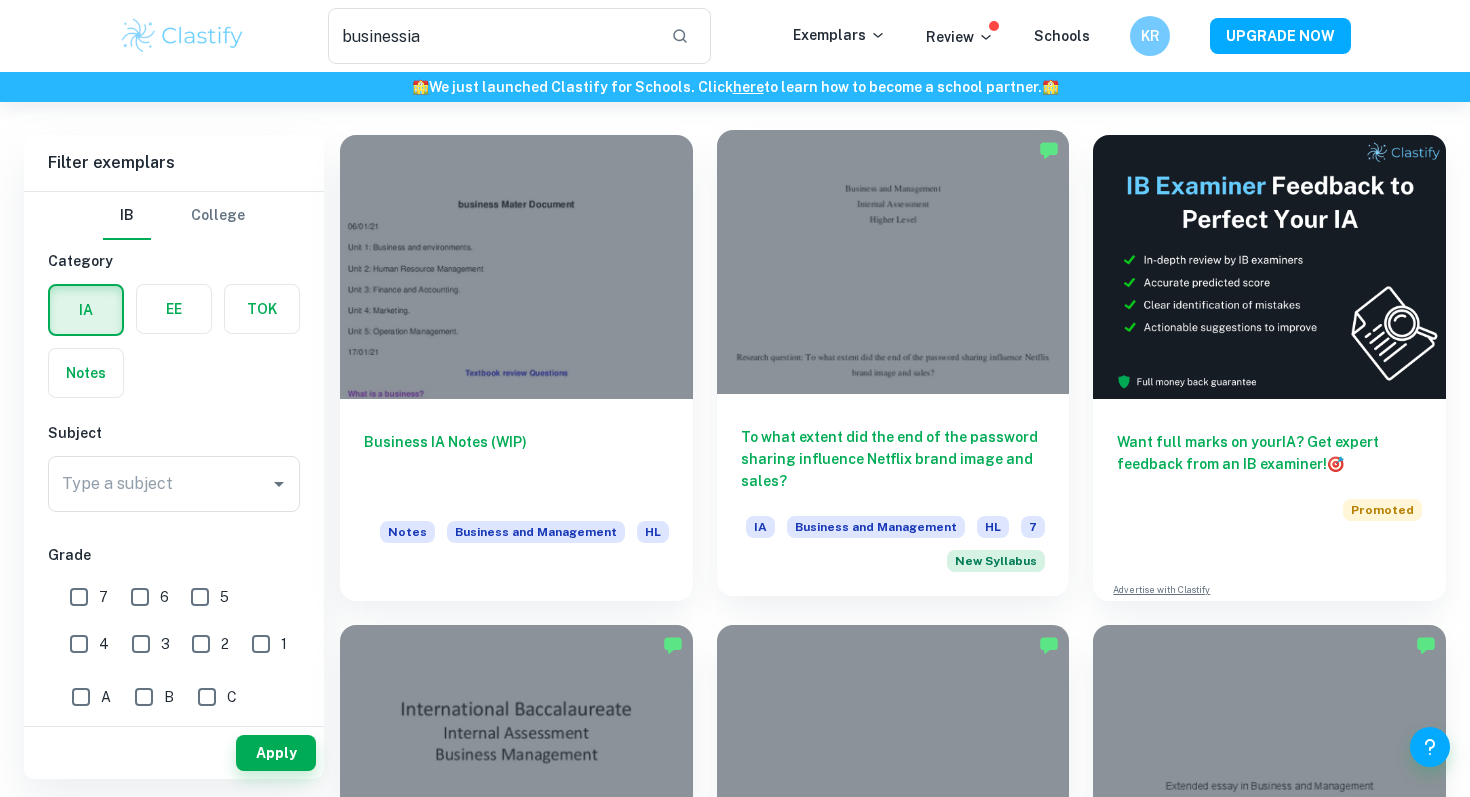 click at bounding box center (893, 262) 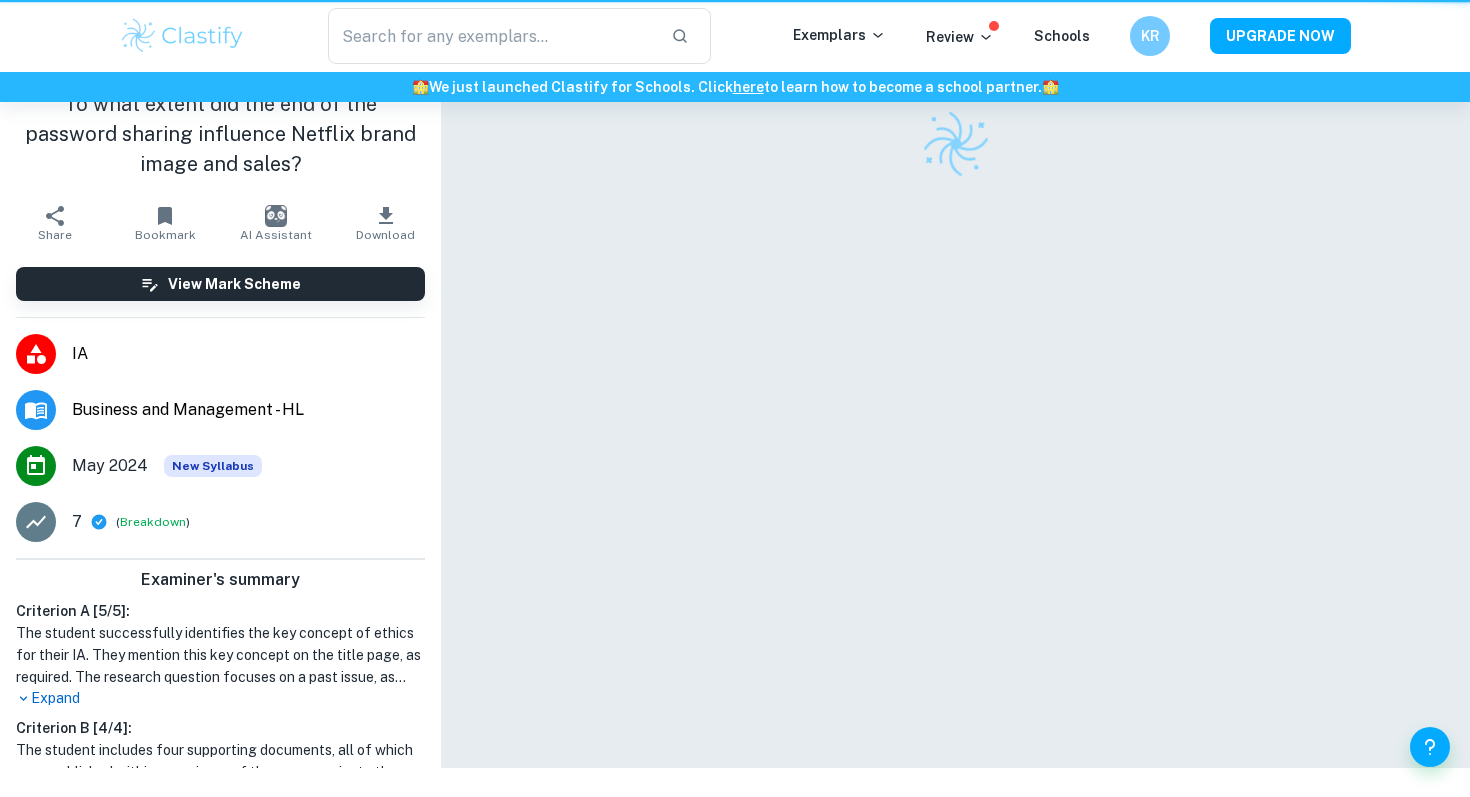 scroll, scrollTop: 0, scrollLeft: 0, axis: both 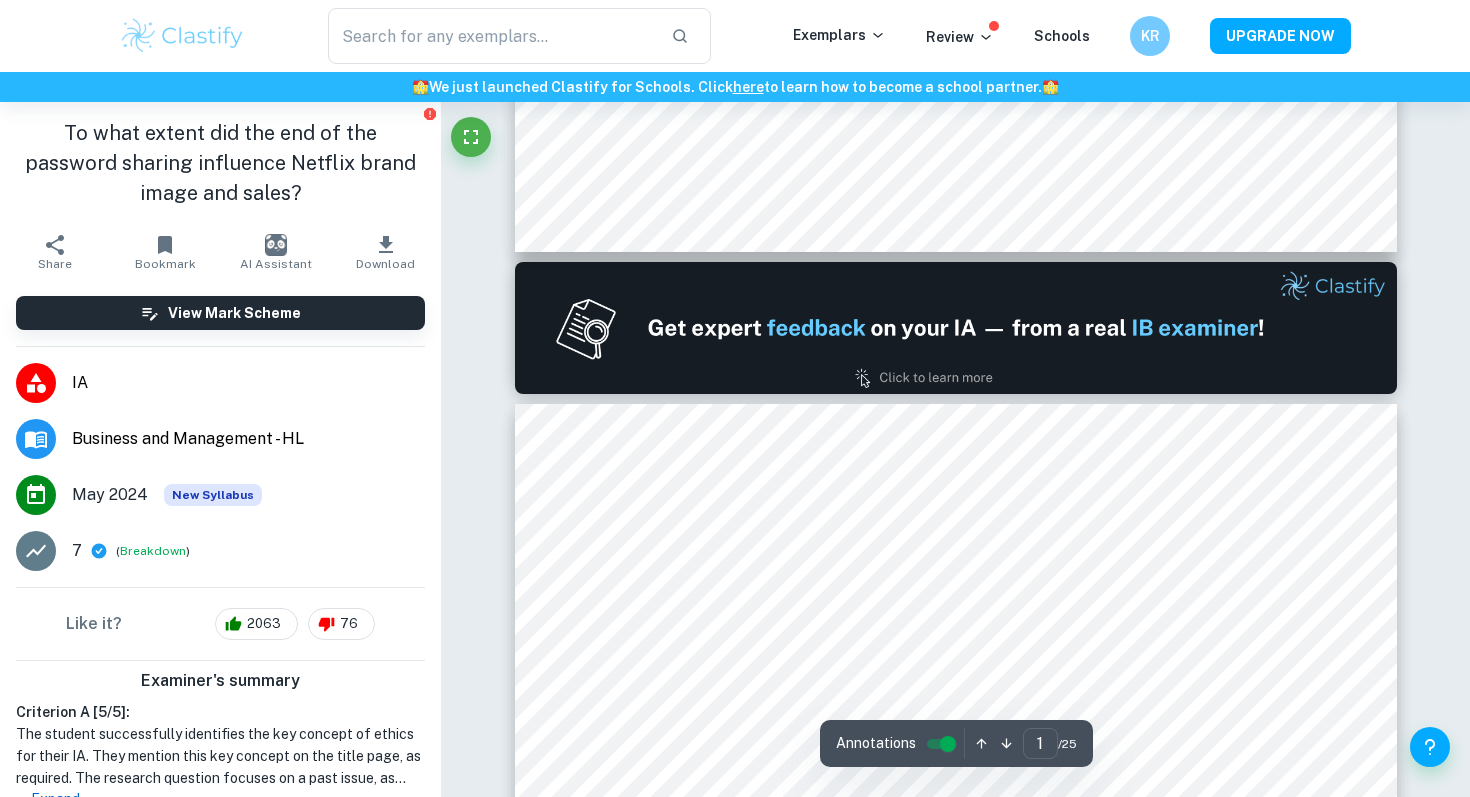 type on "2" 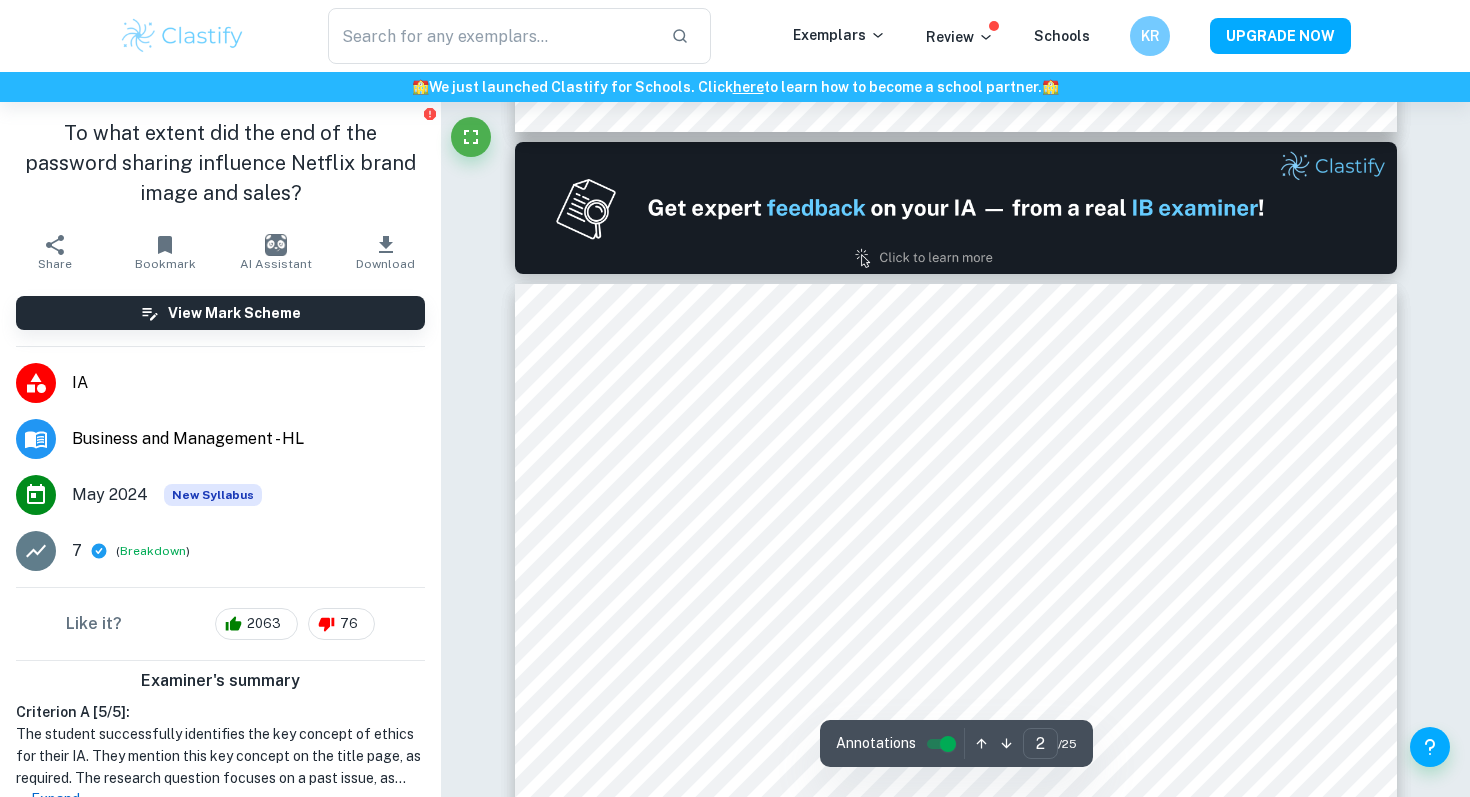 scroll, scrollTop: 1317, scrollLeft: 0, axis: vertical 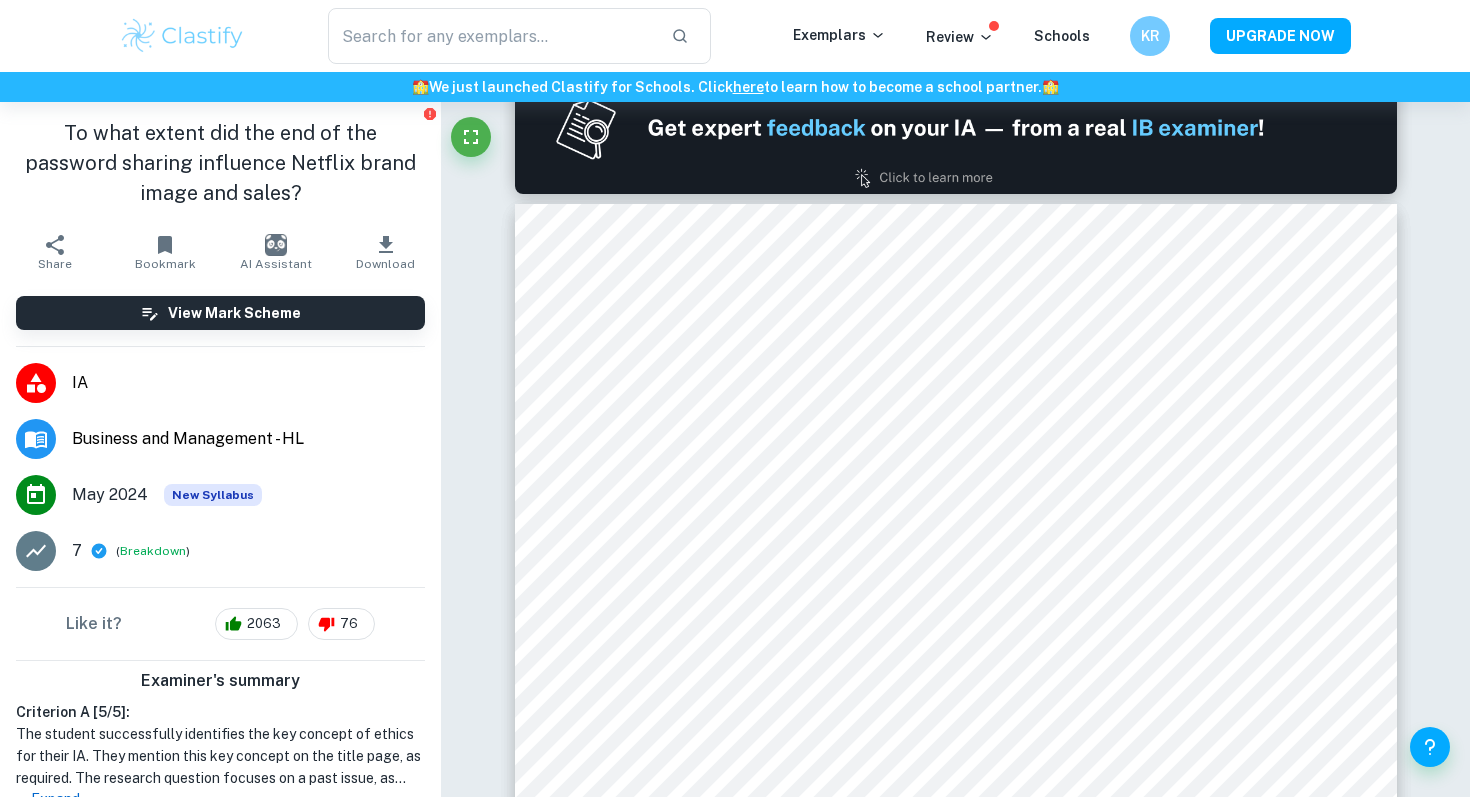 type on "businessia" 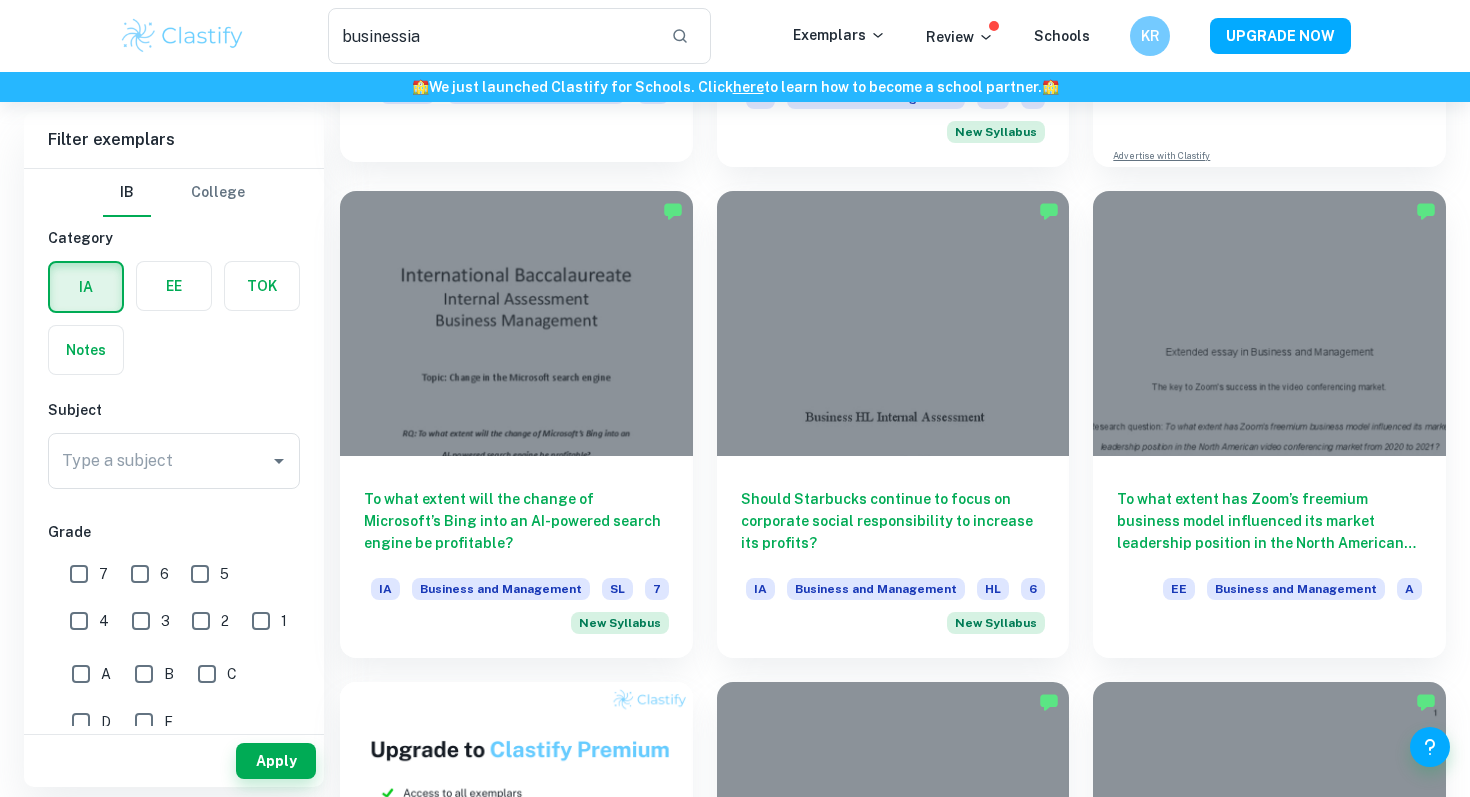 scroll, scrollTop: 524, scrollLeft: 0, axis: vertical 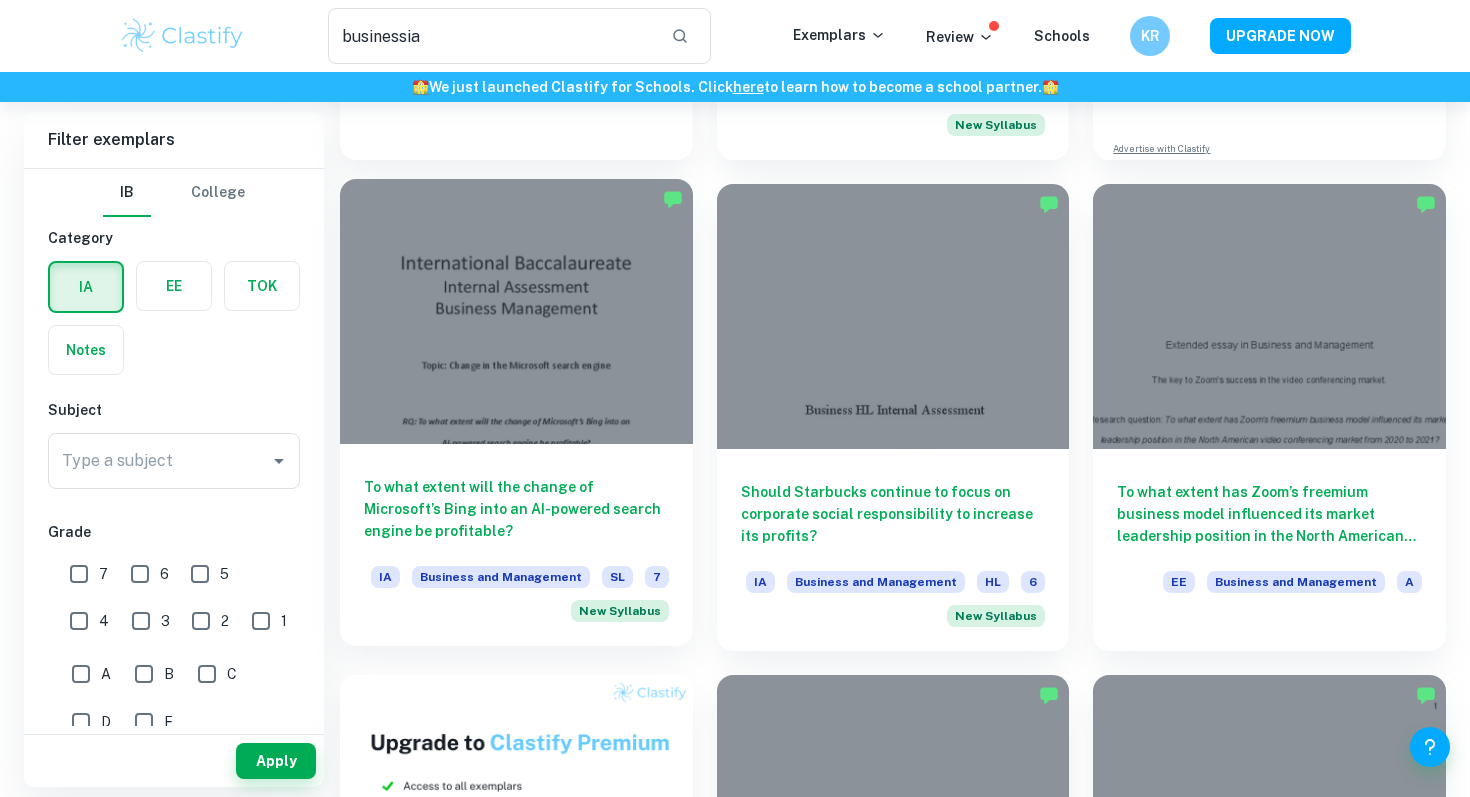 click at bounding box center [516, 311] 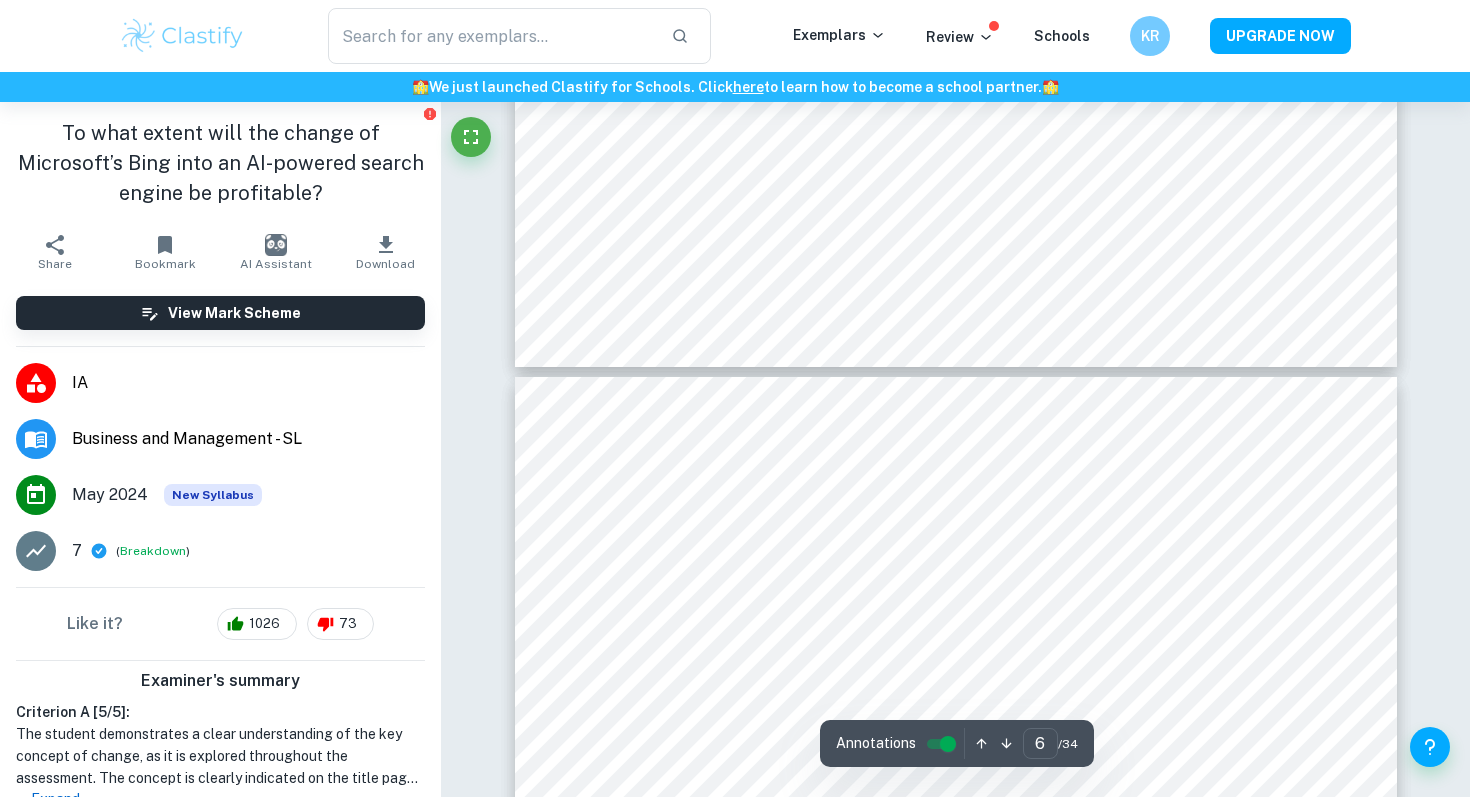 scroll, scrollTop: 6817, scrollLeft: 0, axis: vertical 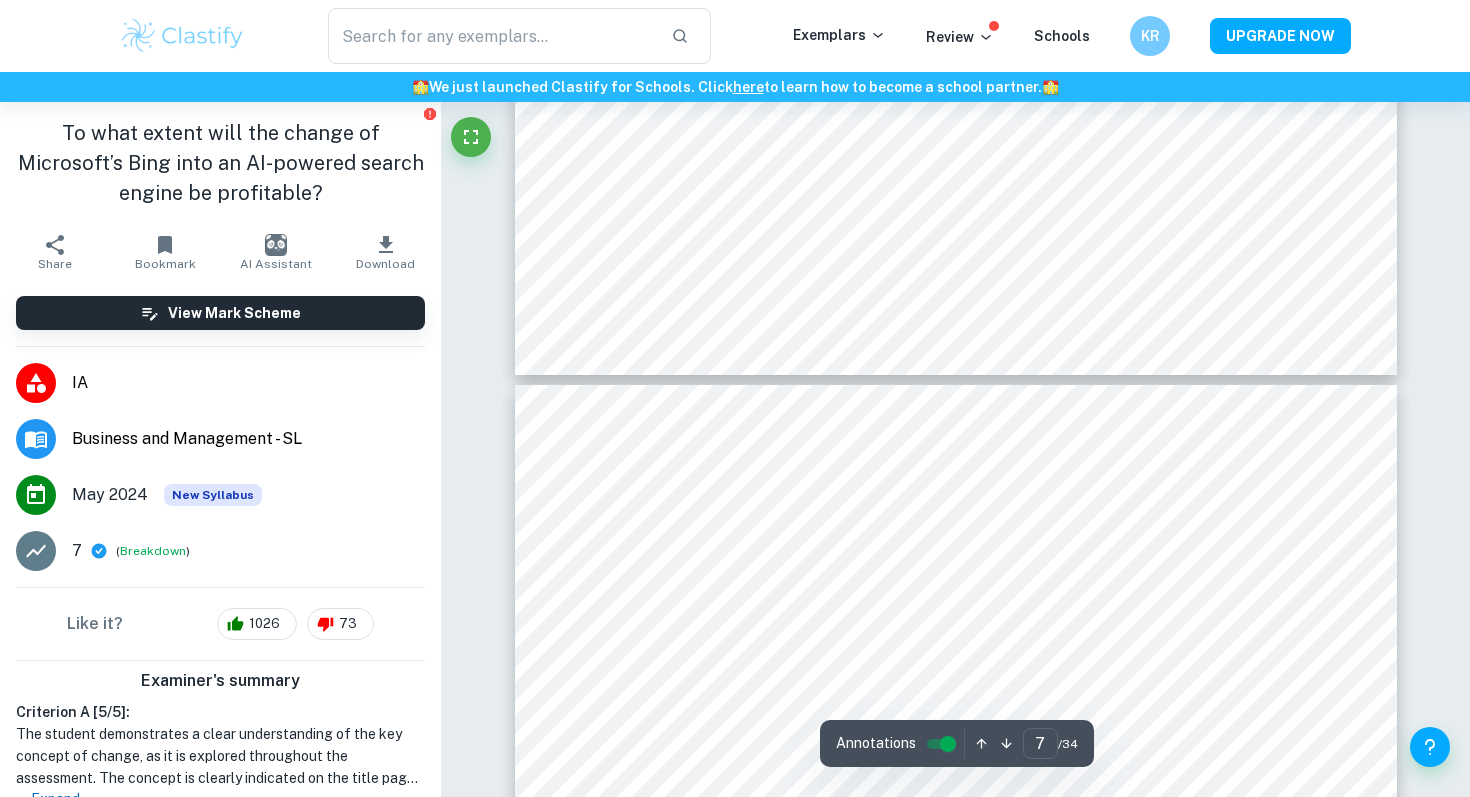 type on "6" 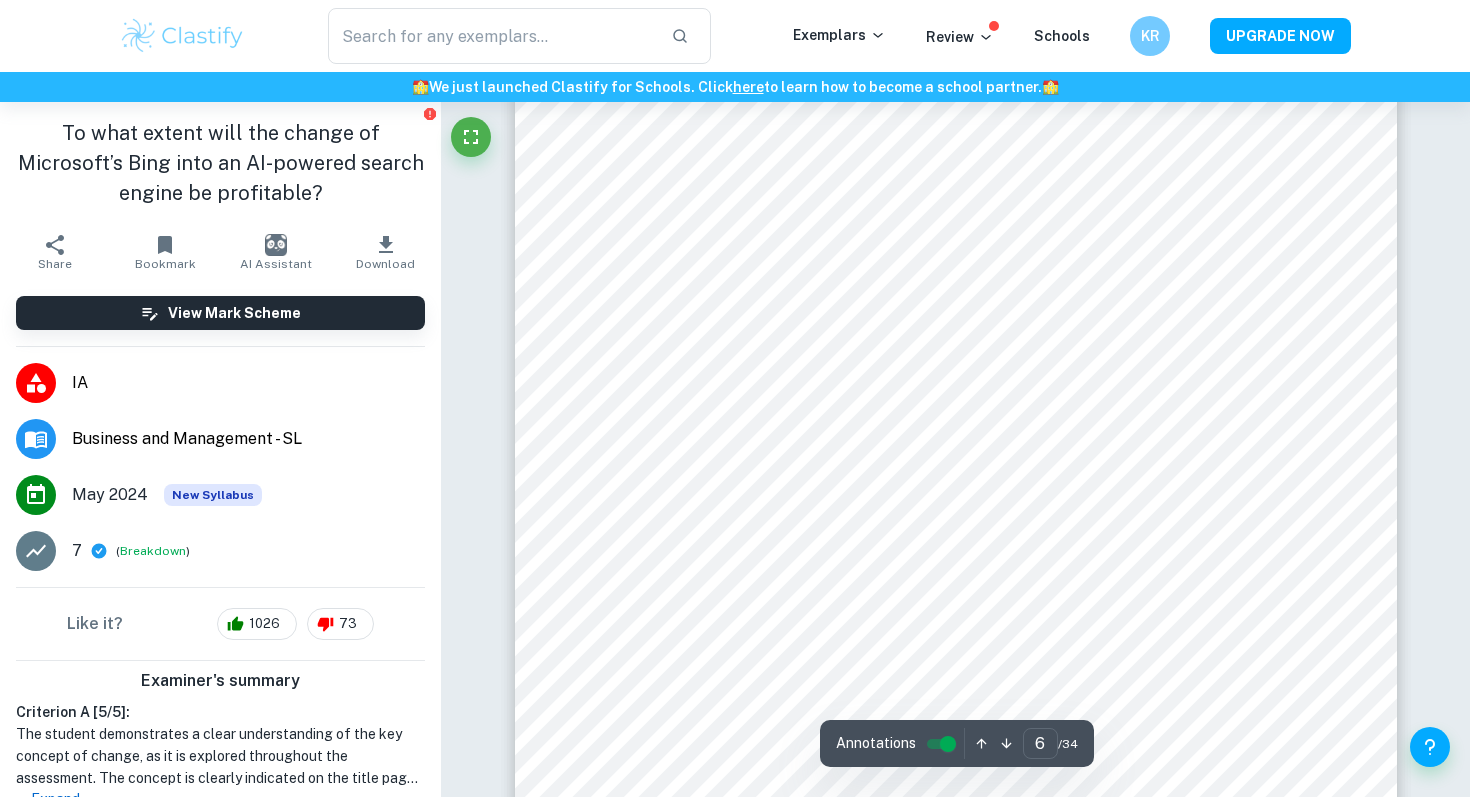 scroll, scrollTop: 6793, scrollLeft: 0, axis: vertical 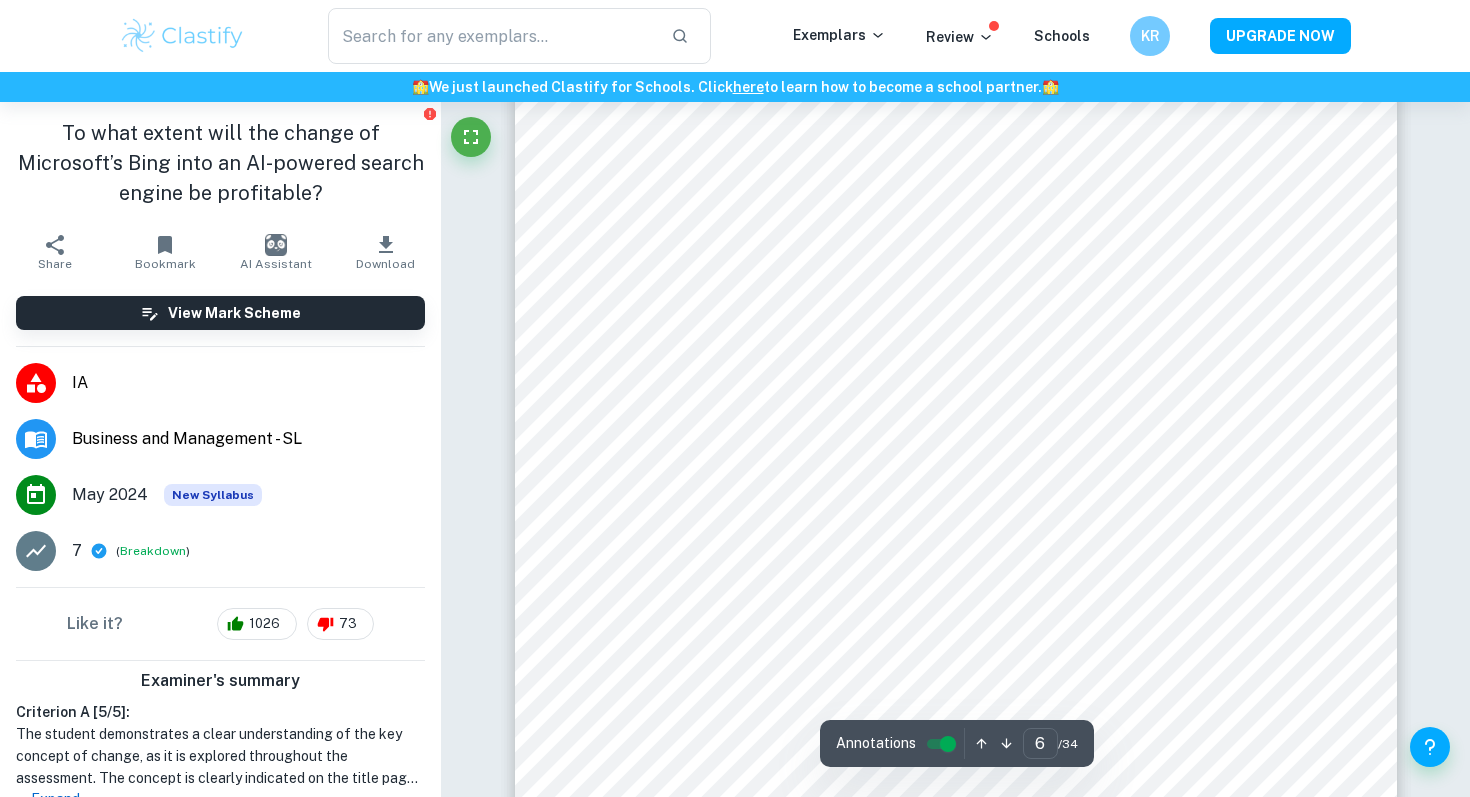 type on "businessia" 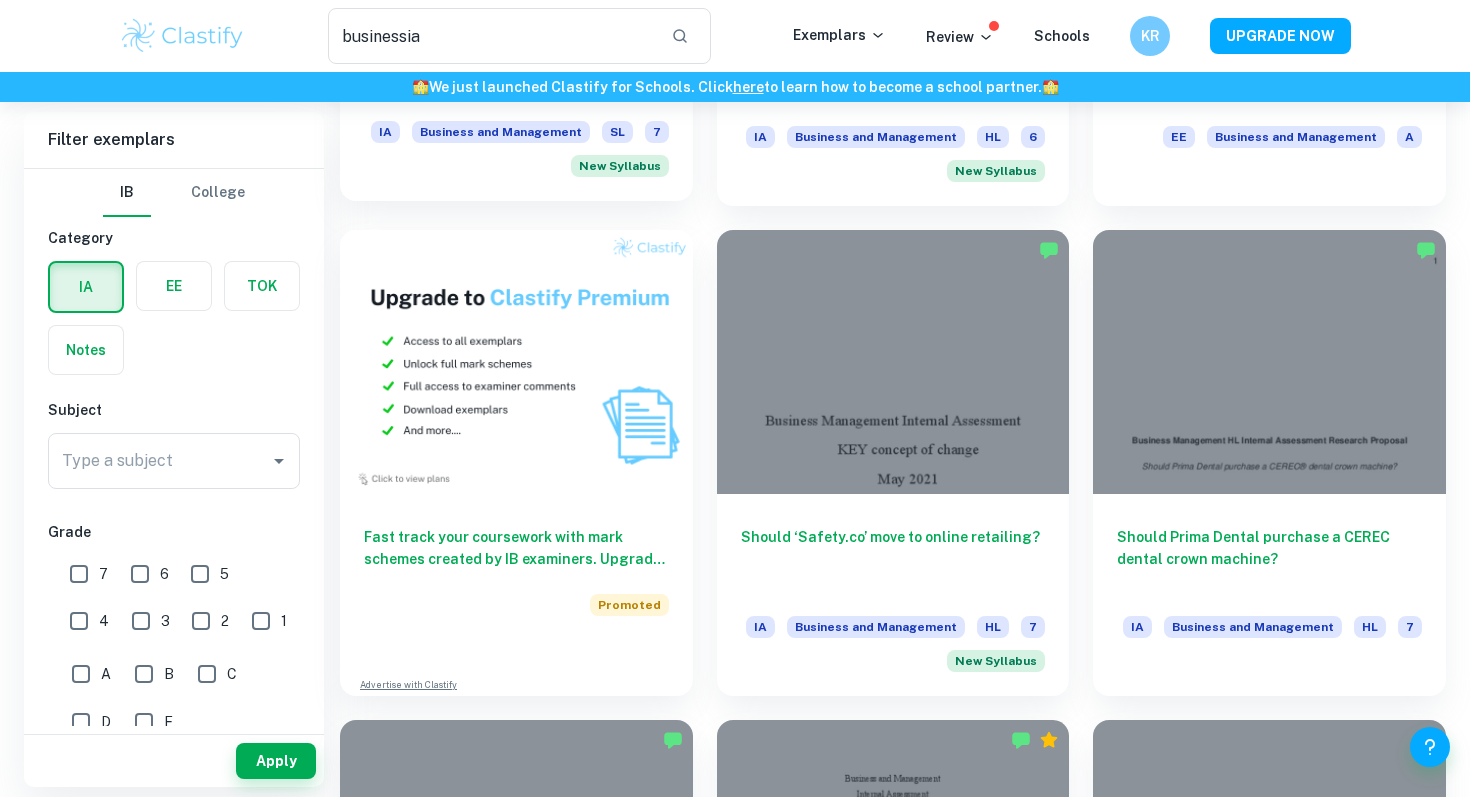 scroll, scrollTop: 973, scrollLeft: 0, axis: vertical 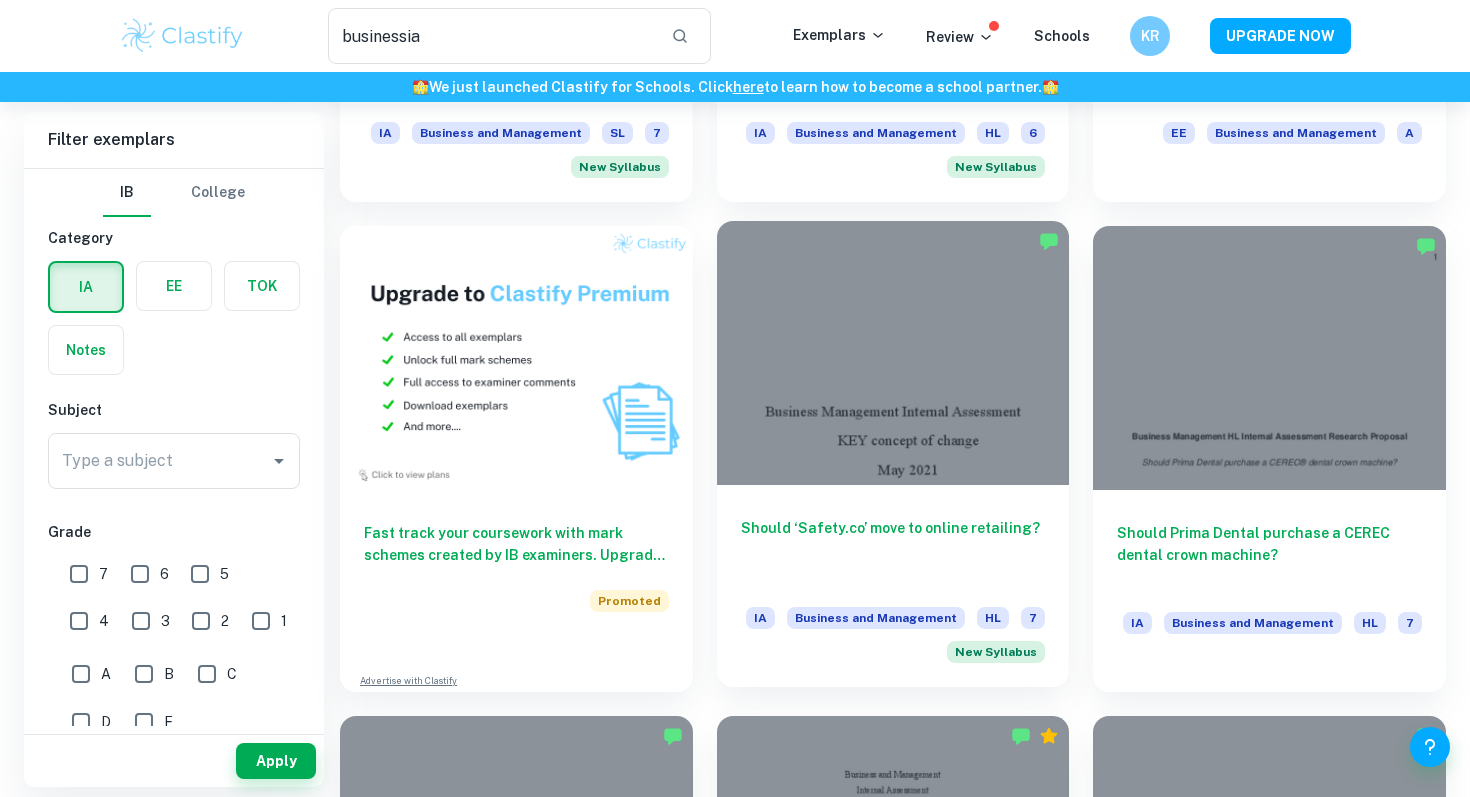 click at bounding box center [893, 353] 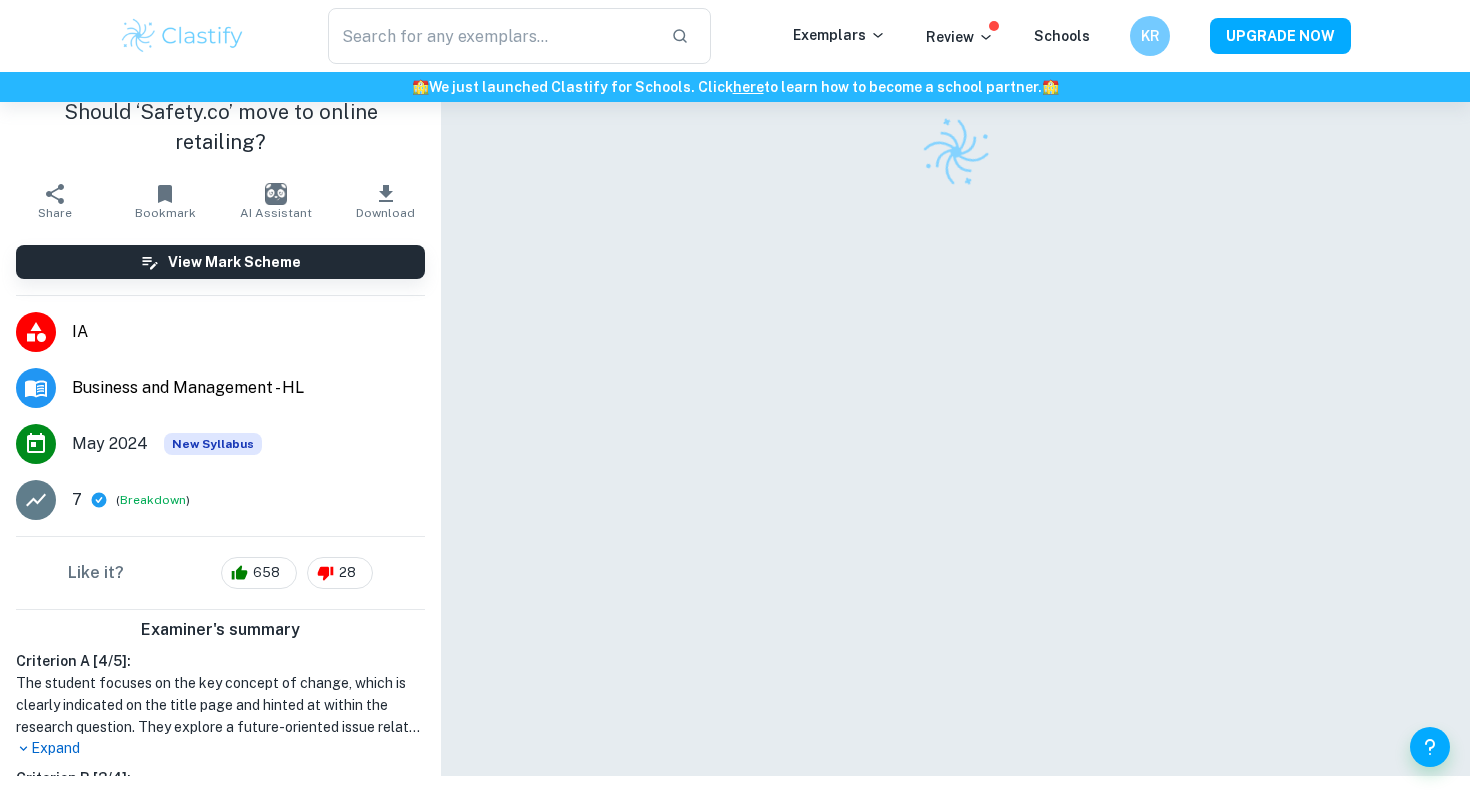 scroll, scrollTop: 102, scrollLeft: 0, axis: vertical 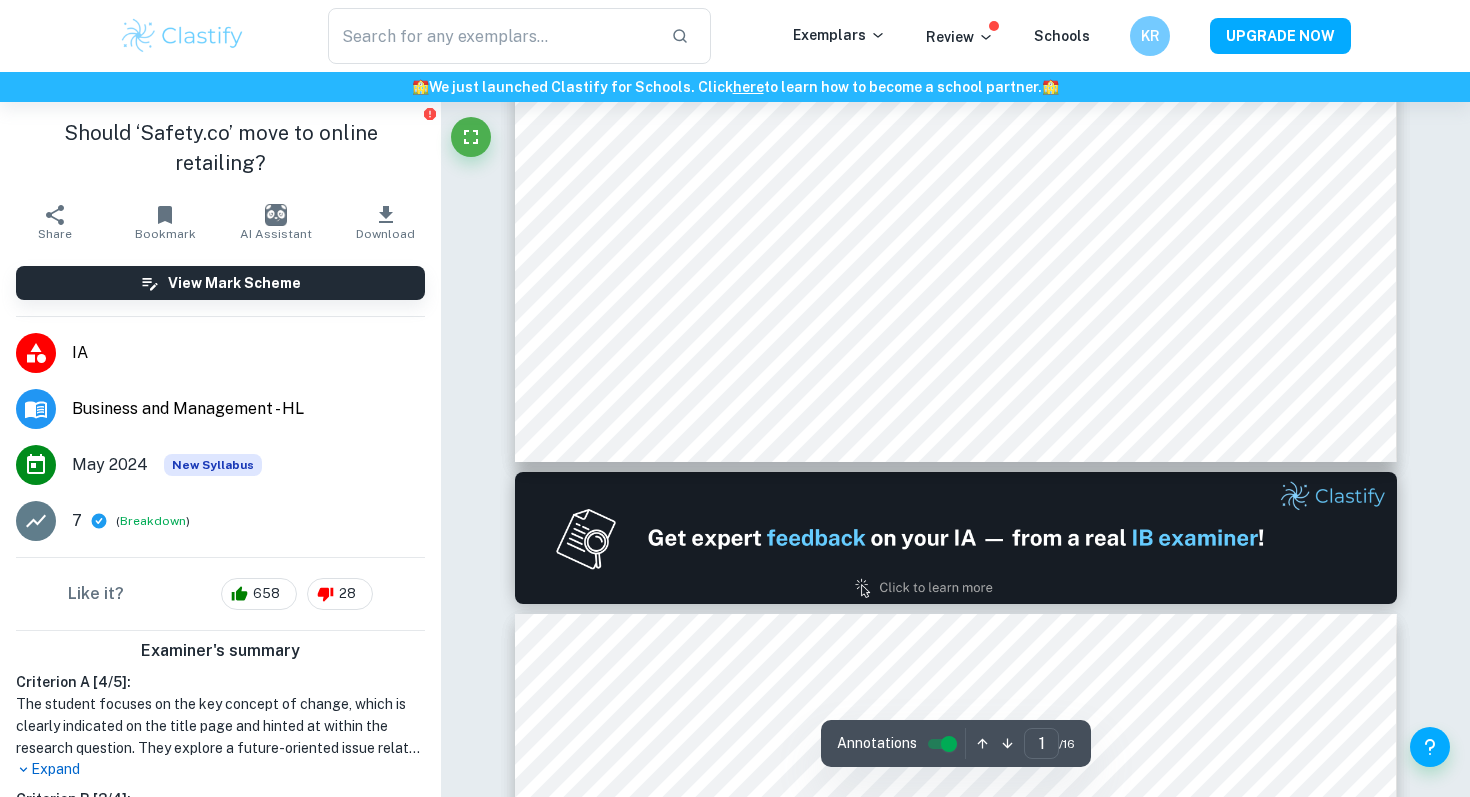 type on "2" 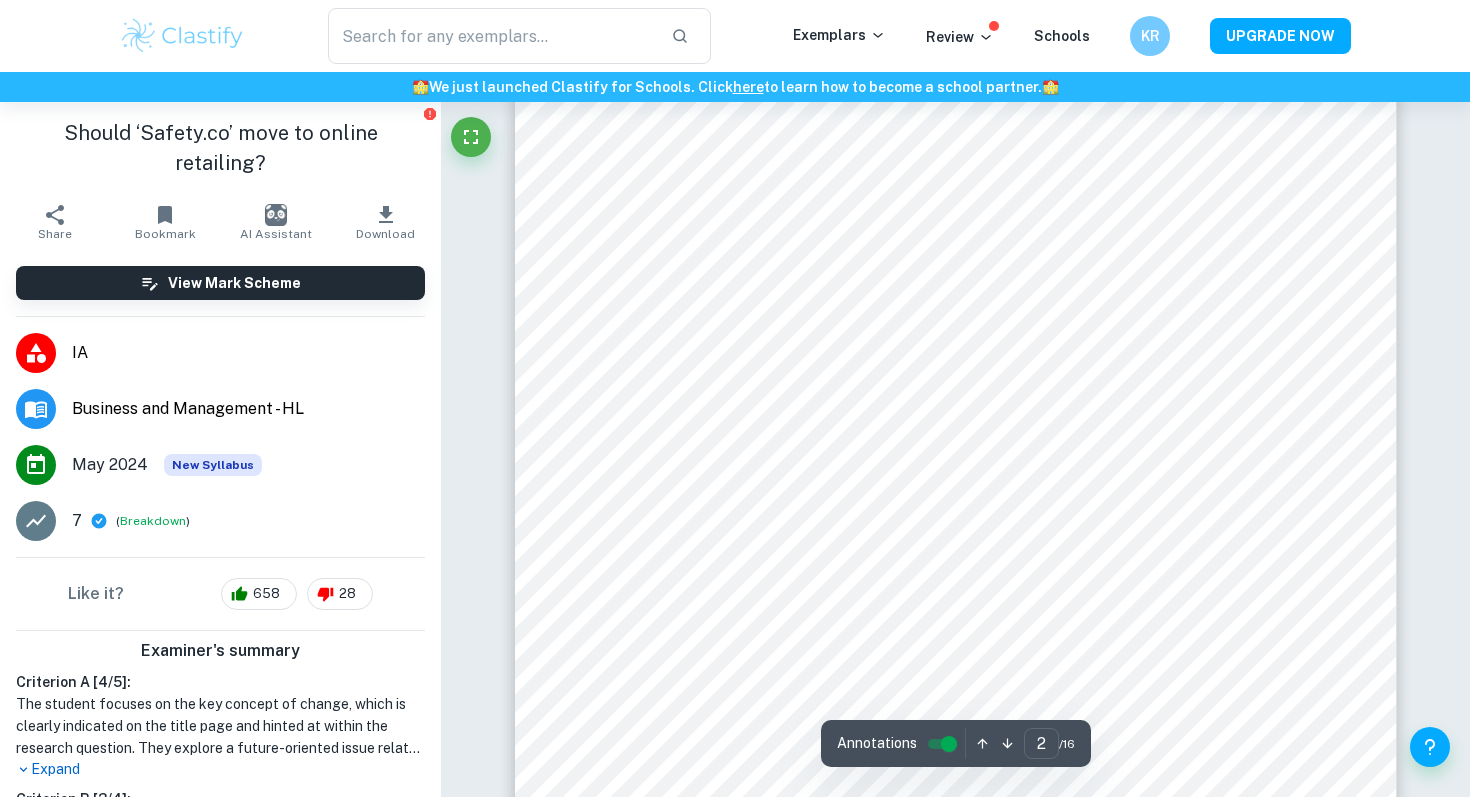 scroll, scrollTop: 1441, scrollLeft: 0, axis: vertical 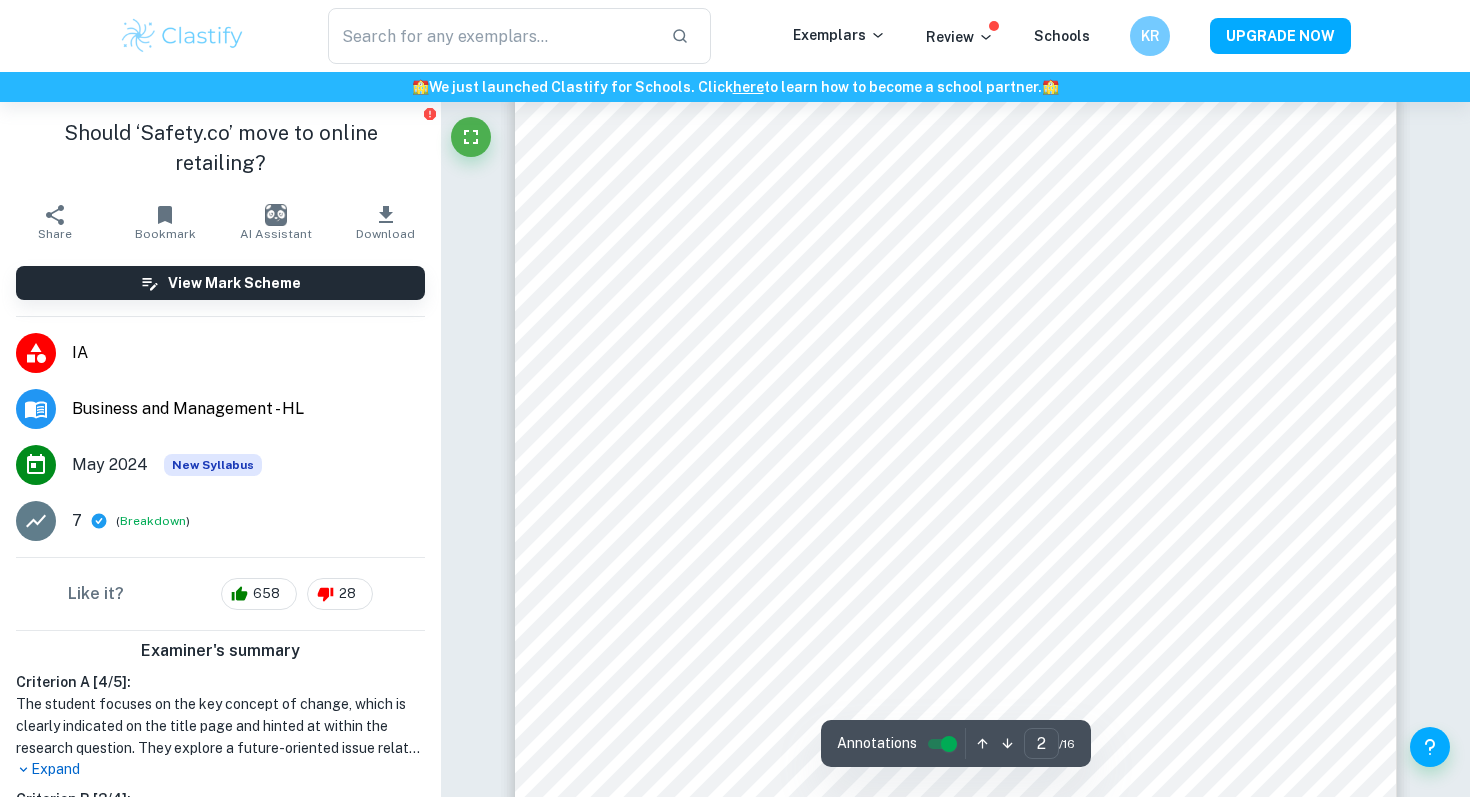 type on "businessia" 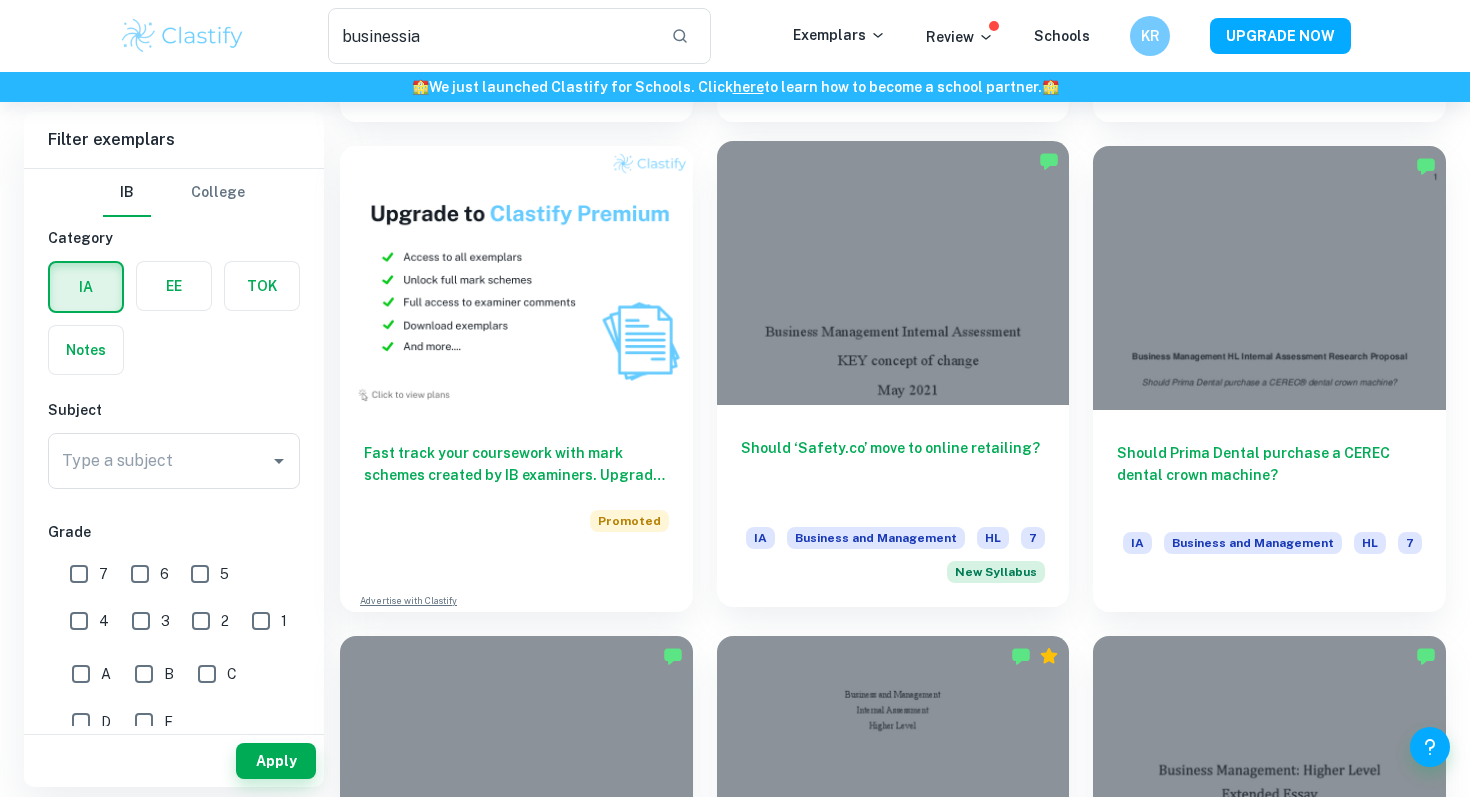 scroll, scrollTop: 1103, scrollLeft: 0, axis: vertical 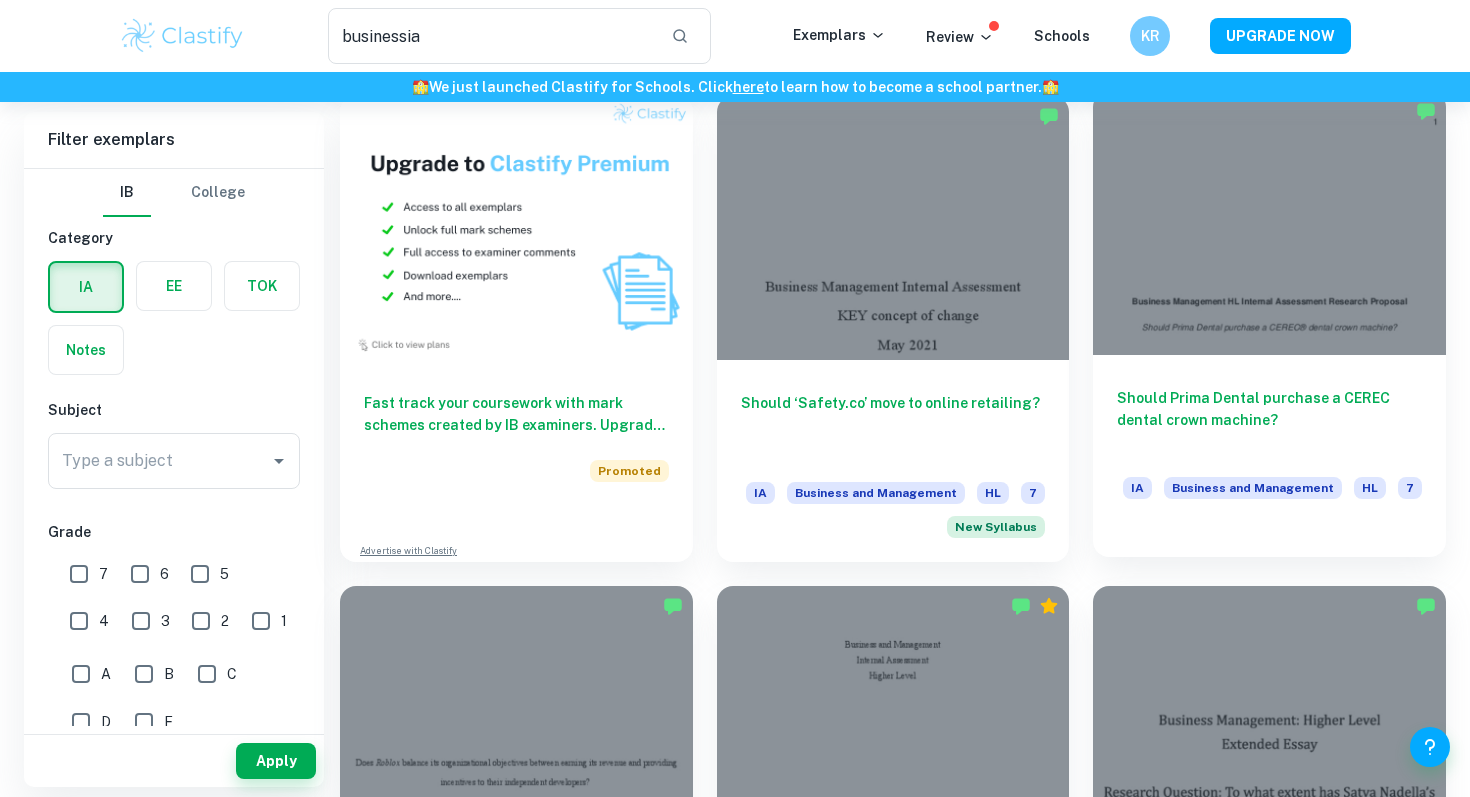 click at bounding box center [1269, 223] 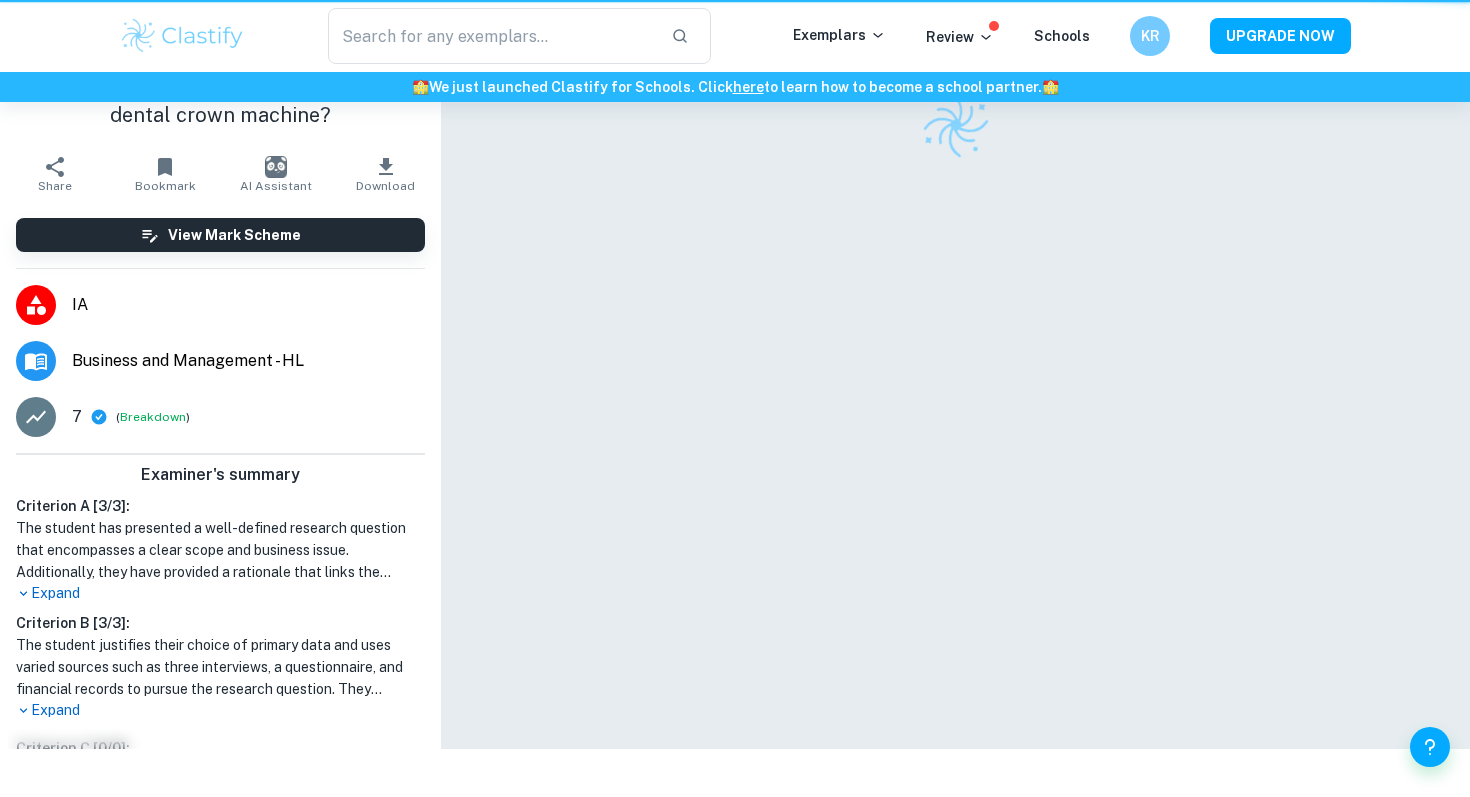 scroll, scrollTop: 0, scrollLeft: 0, axis: both 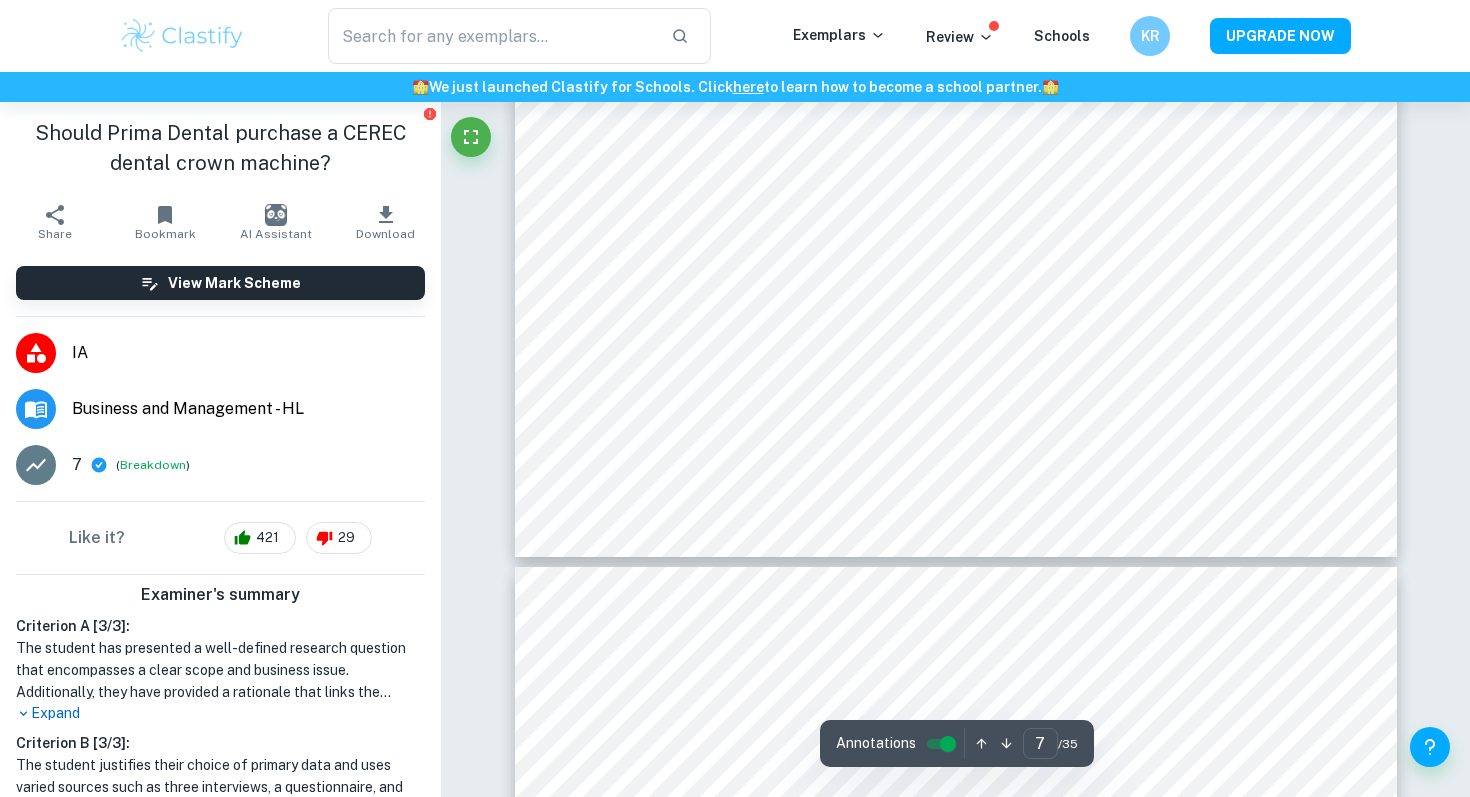 type on "8" 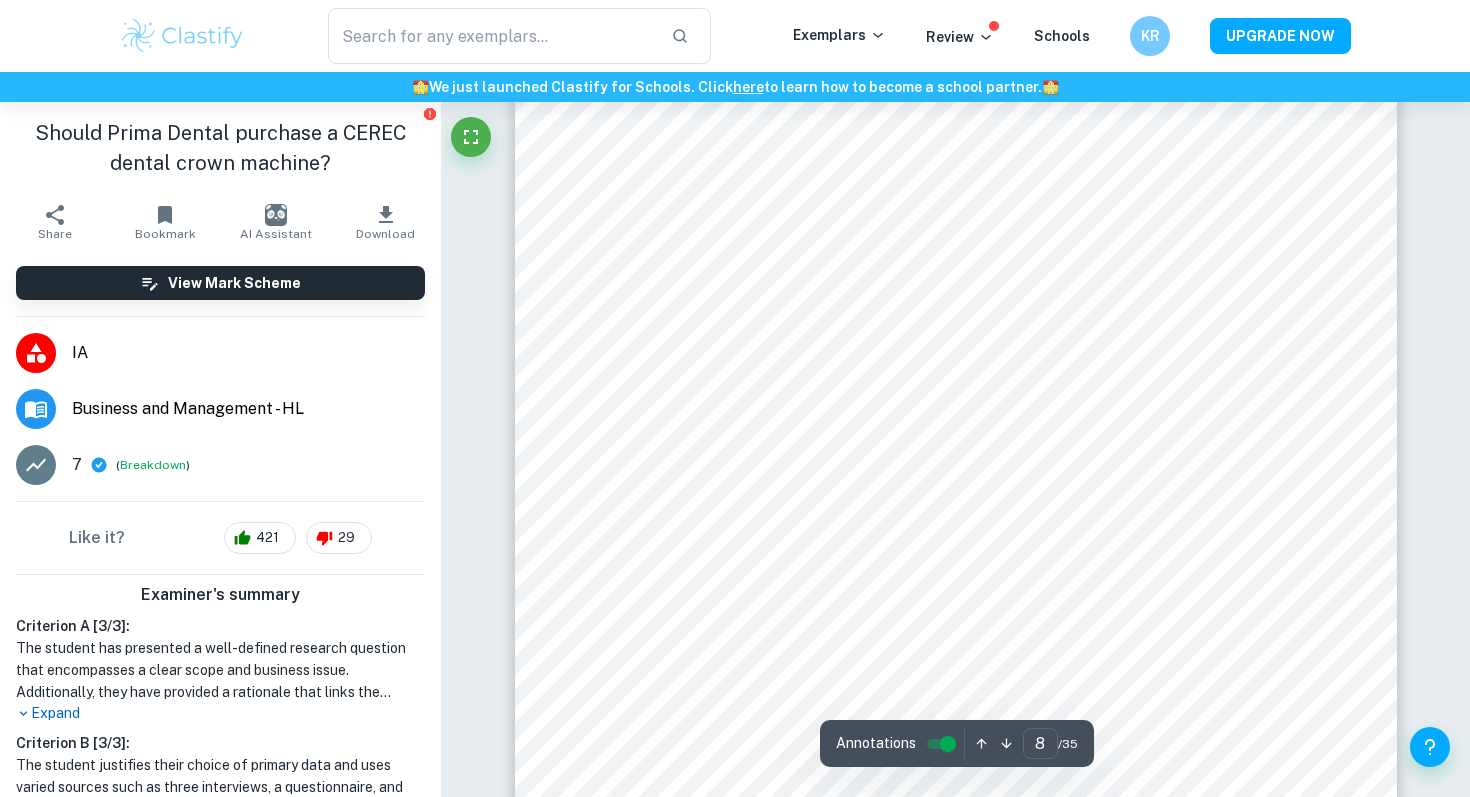 scroll, scrollTop: 8395, scrollLeft: 0, axis: vertical 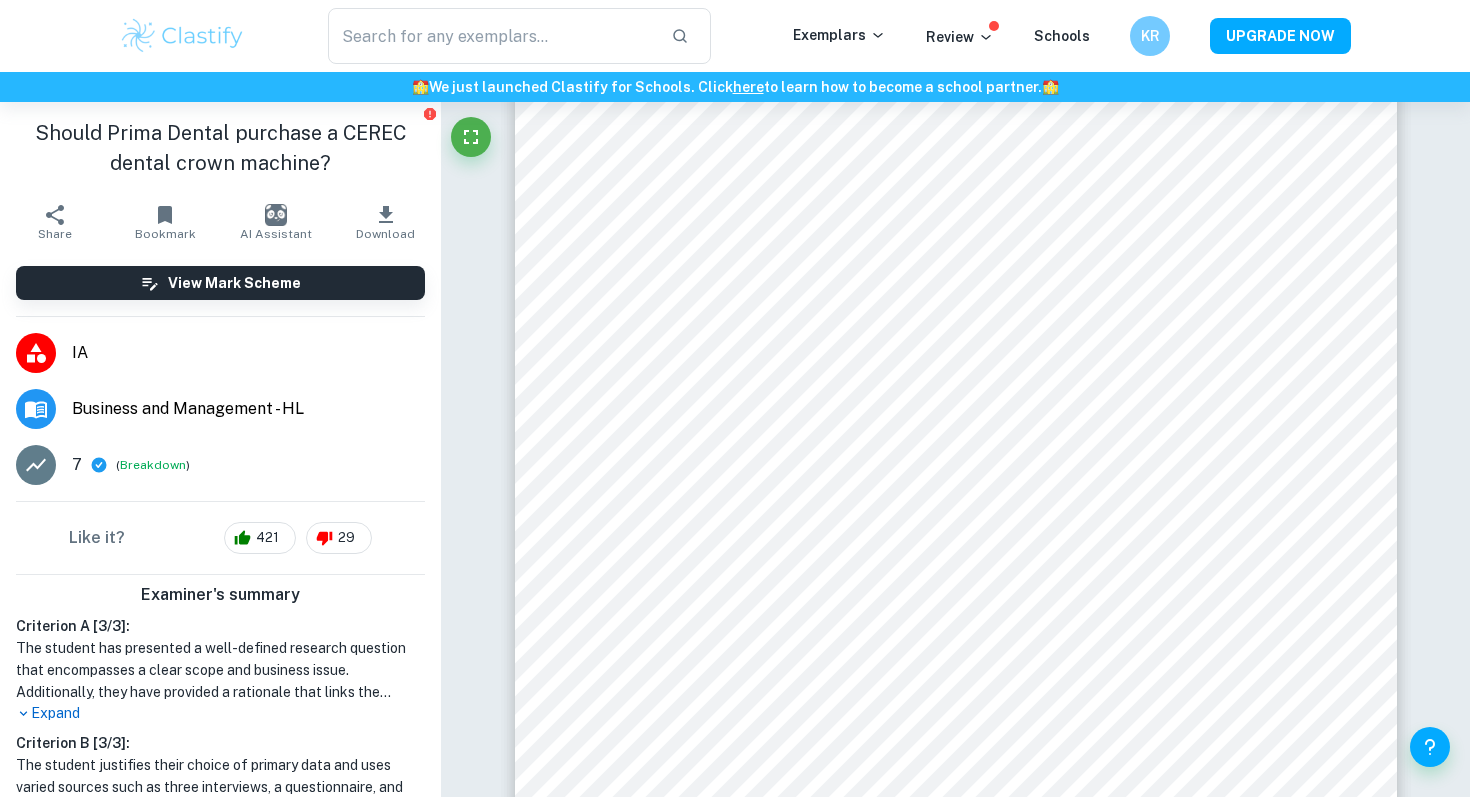 type on "businessia" 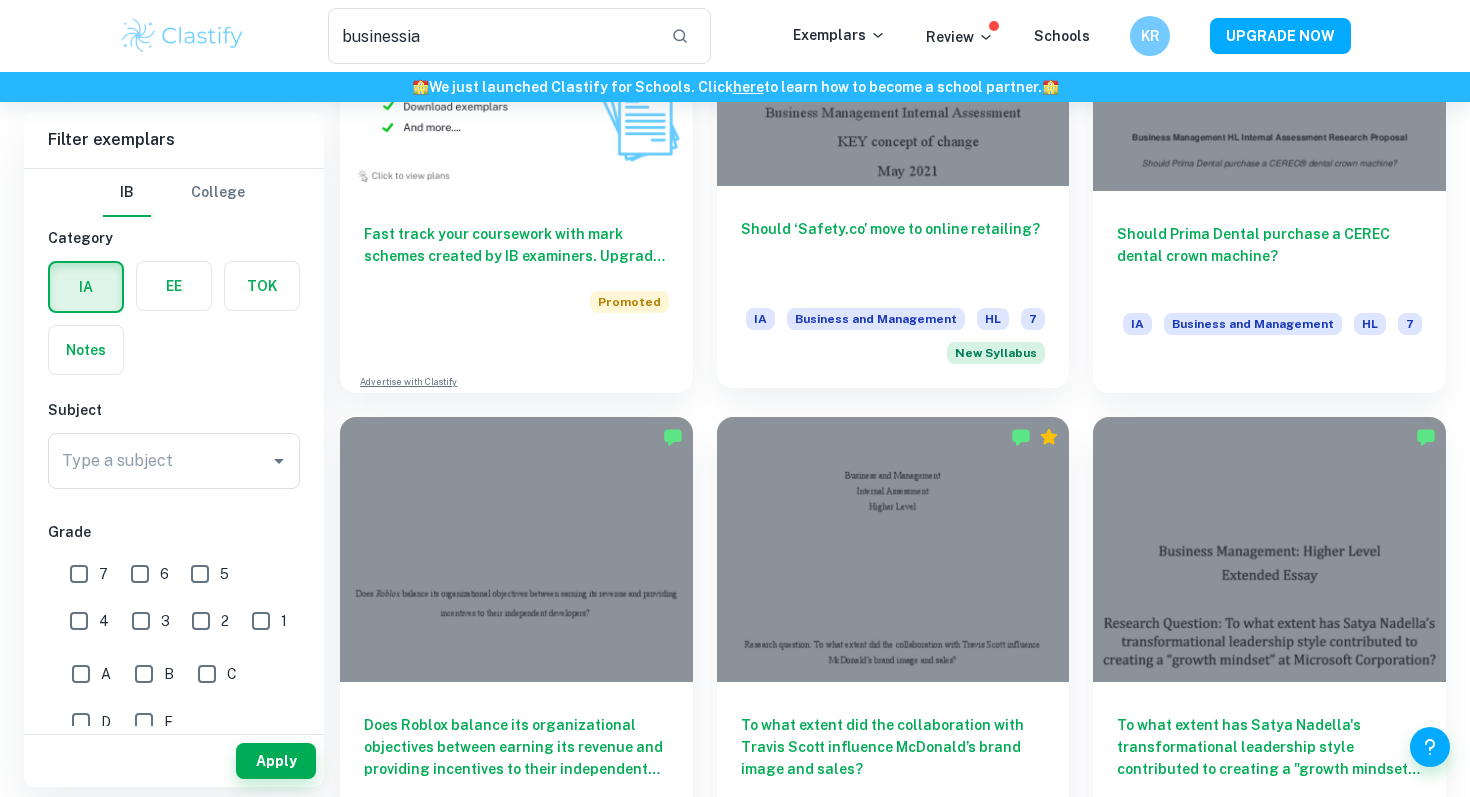 scroll, scrollTop: 1409, scrollLeft: 0, axis: vertical 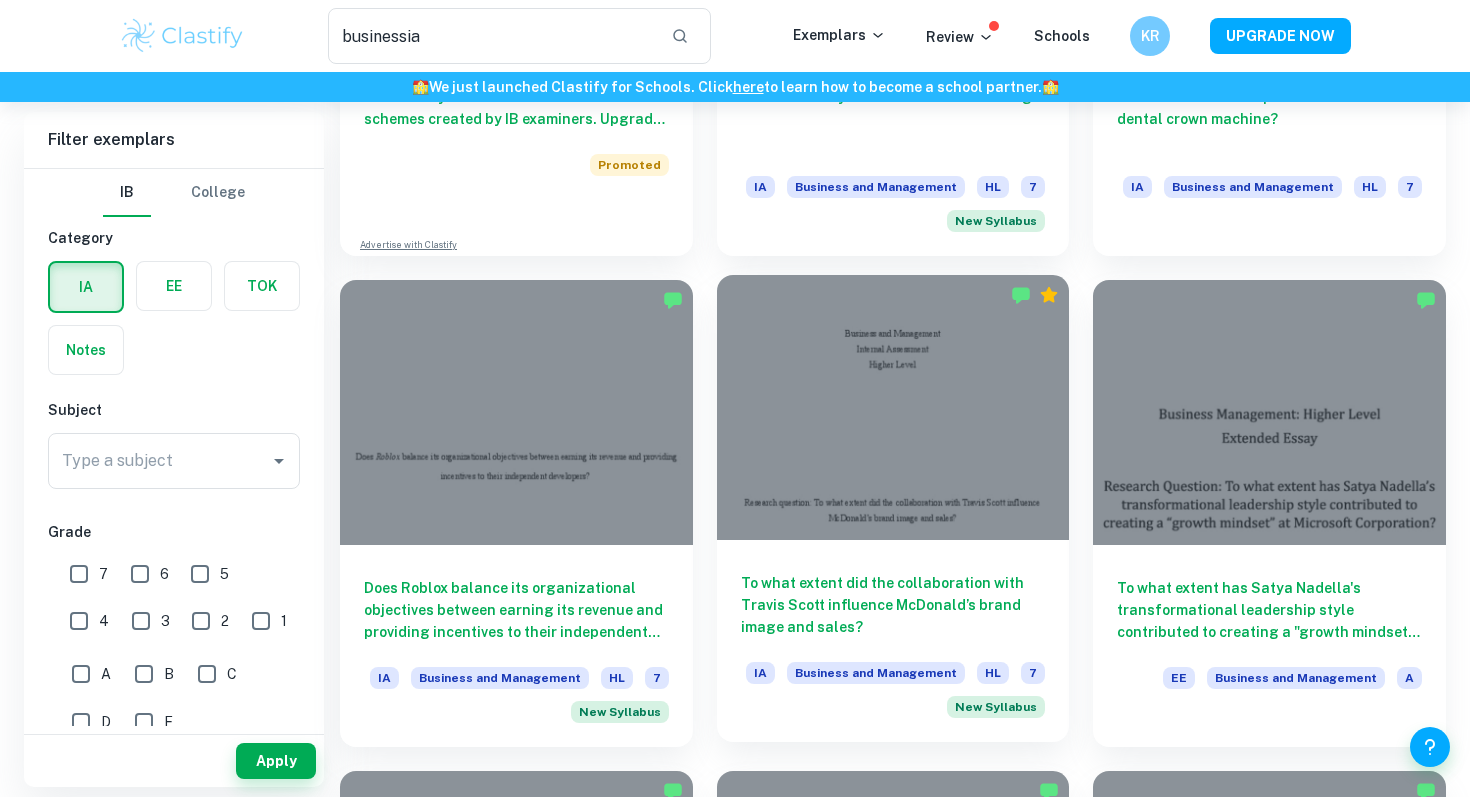click at bounding box center (893, 407) 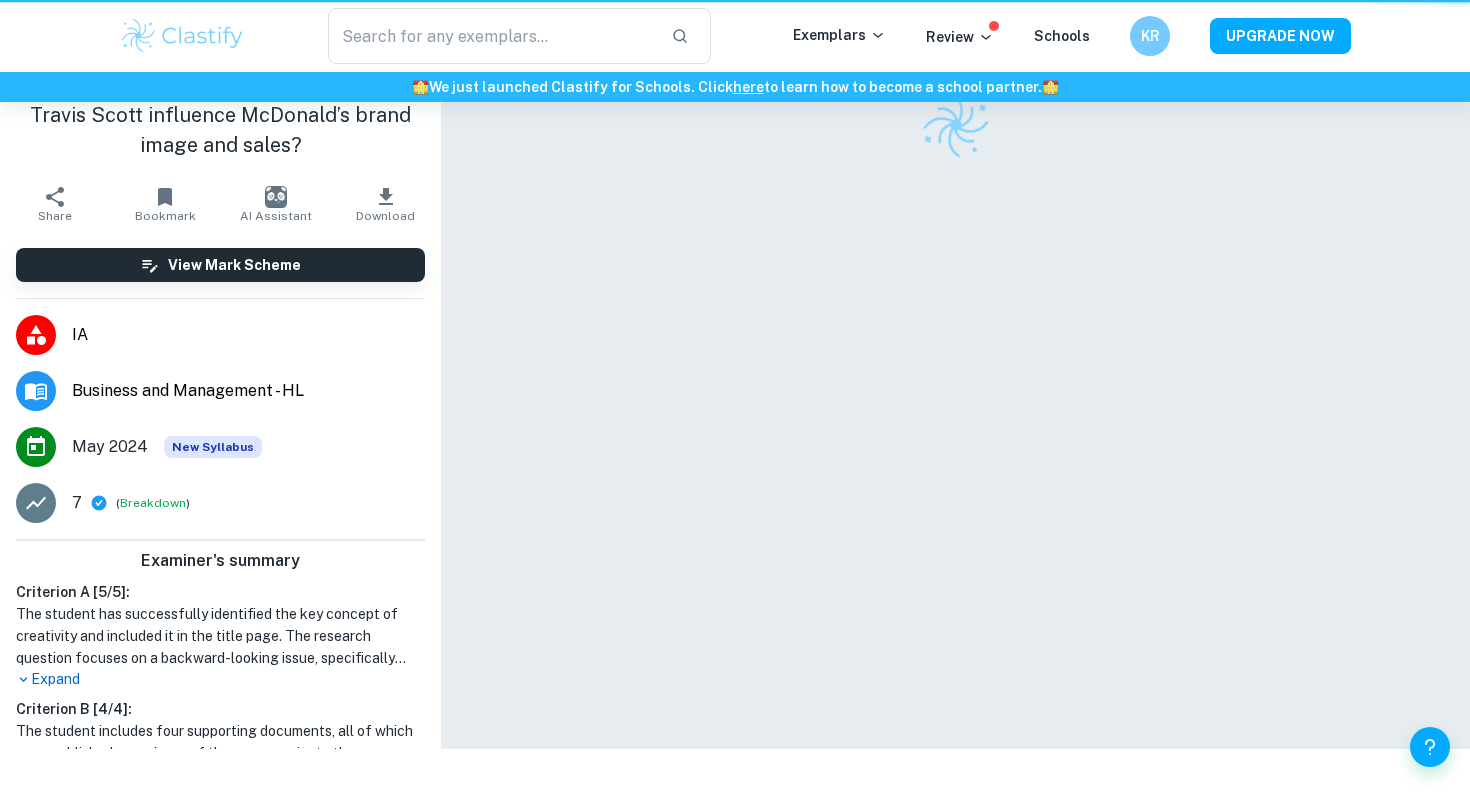 scroll, scrollTop: 0, scrollLeft: 0, axis: both 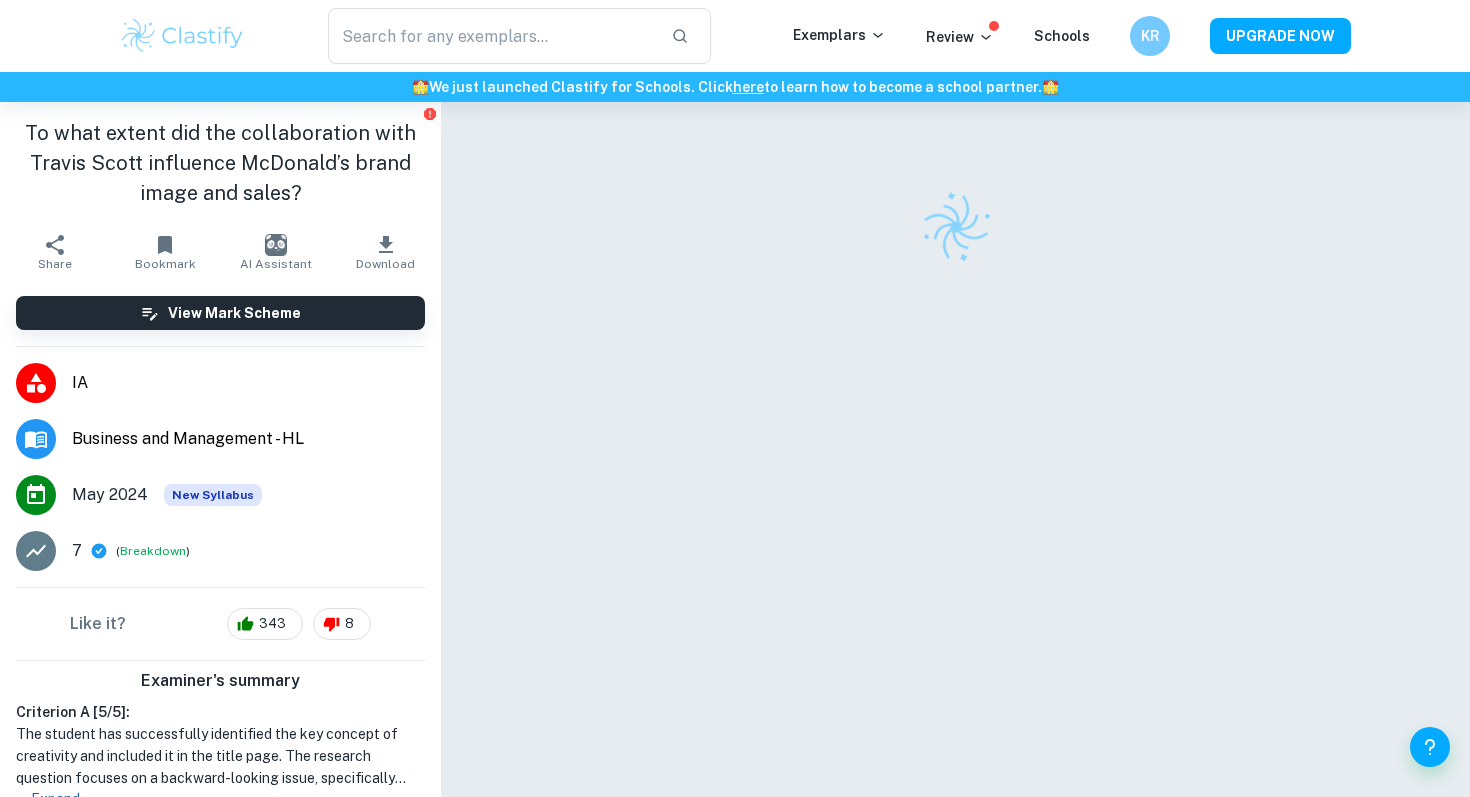 type on "businessia" 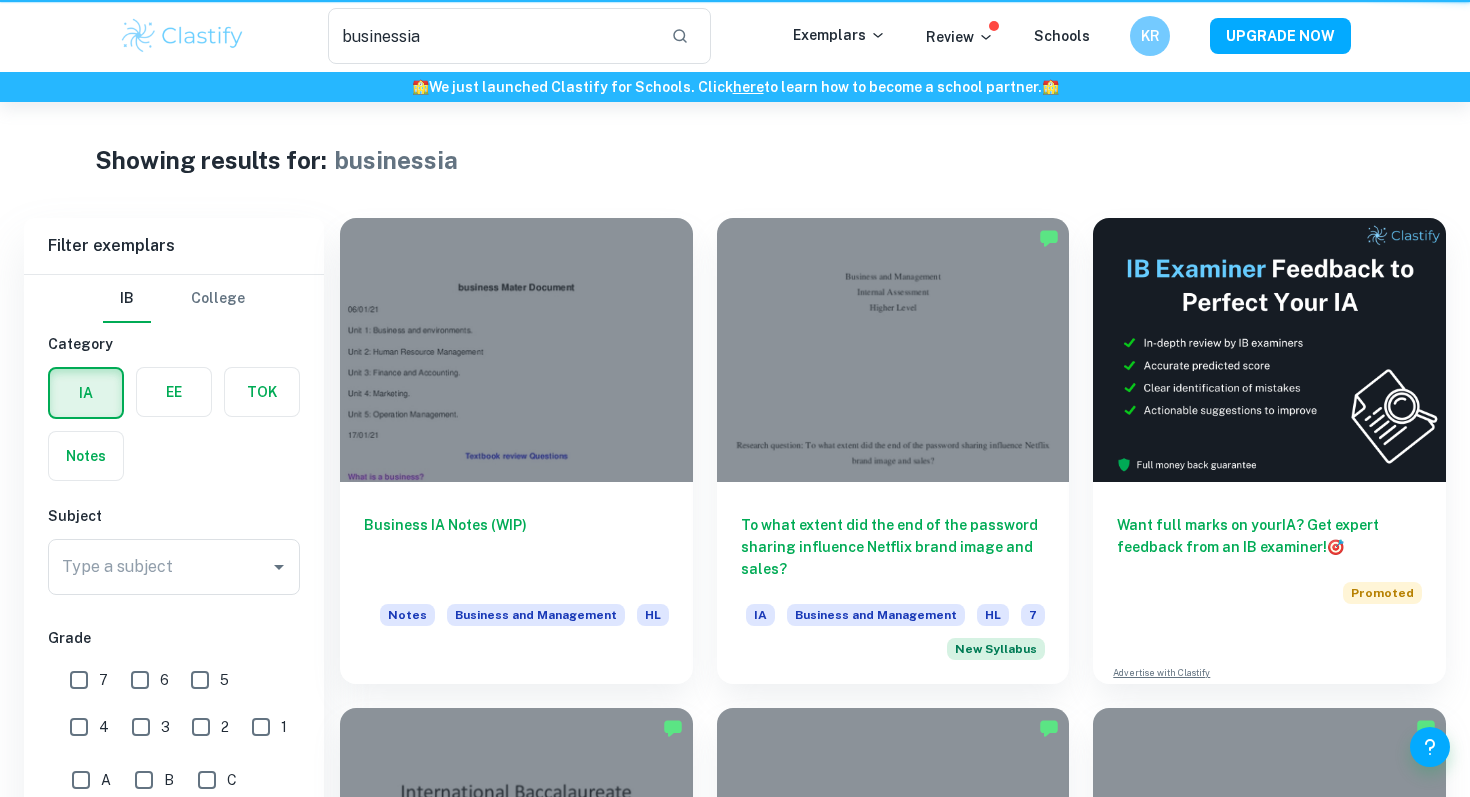 scroll, scrollTop: 1409, scrollLeft: 0, axis: vertical 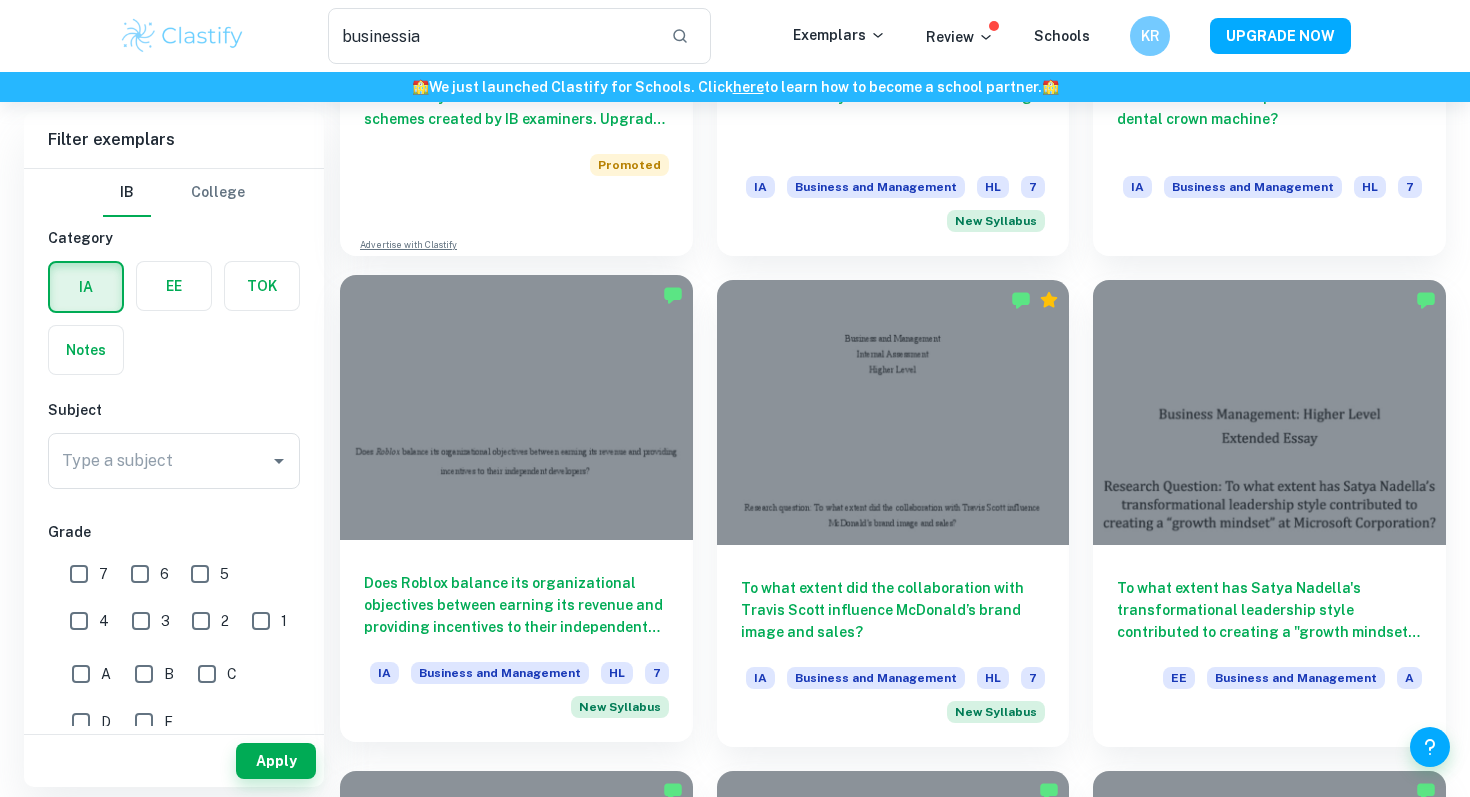 click at bounding box center [516, 407] 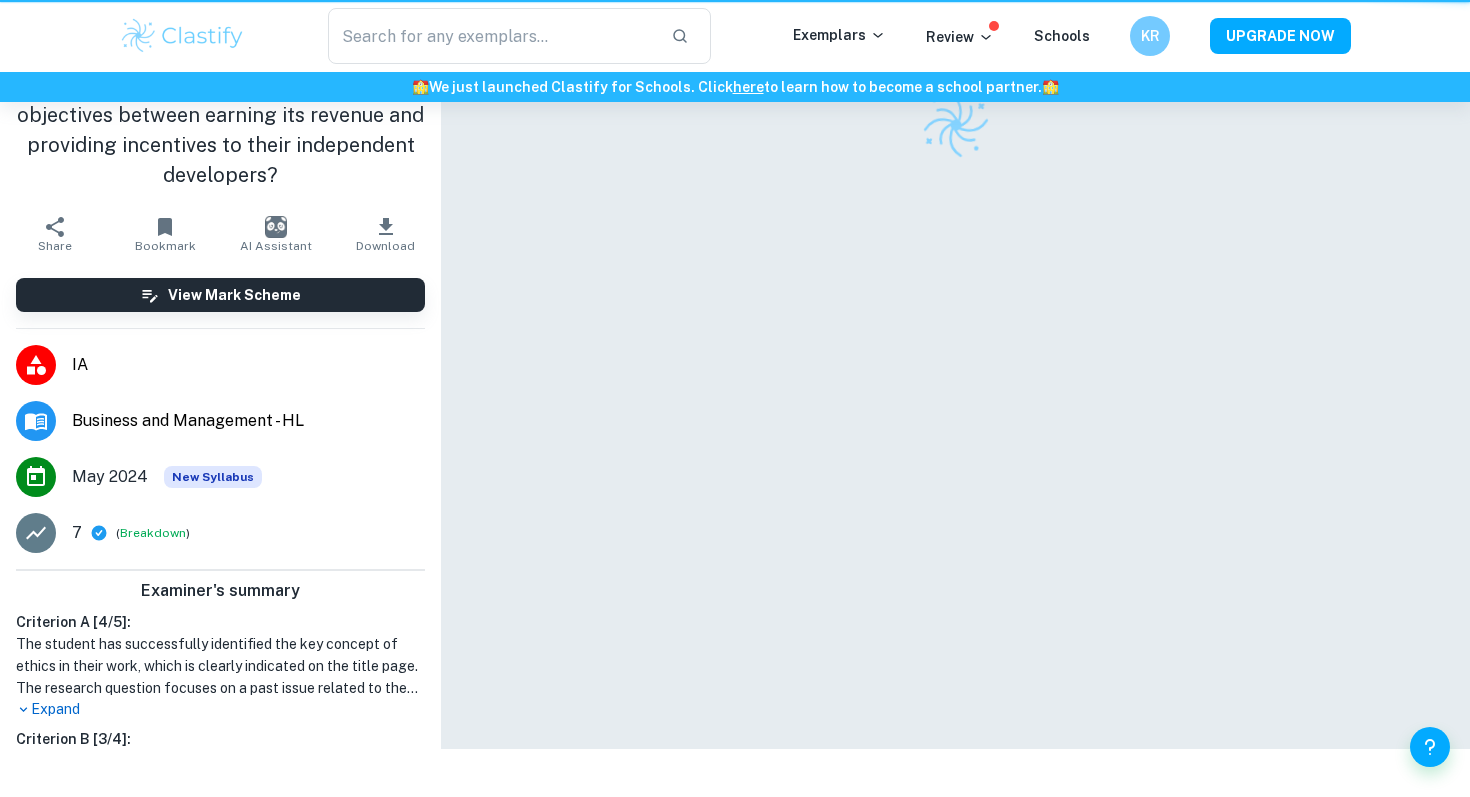 scroll, scrollTop: 0, scrollLeft: 0, axis: both 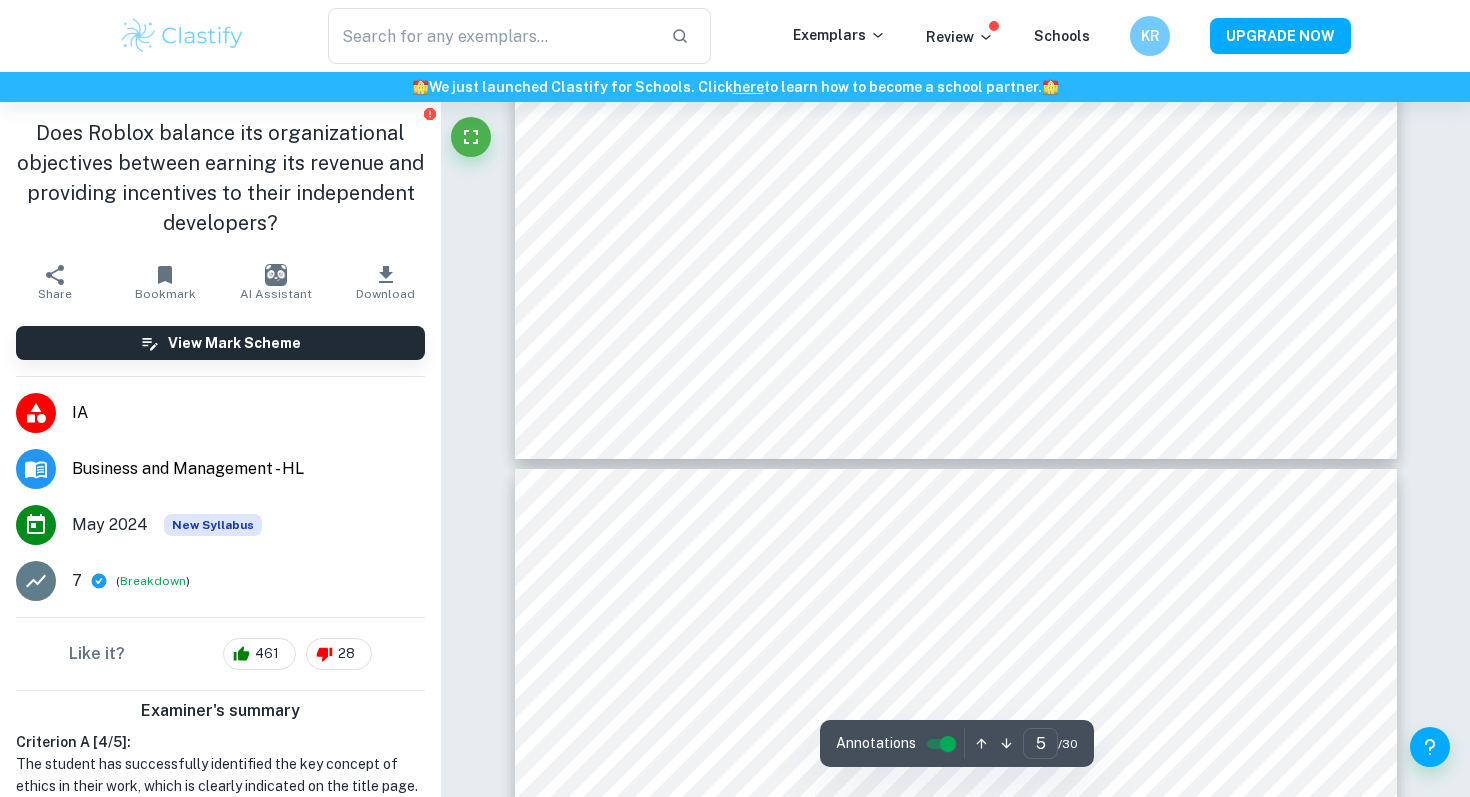 type on "6" 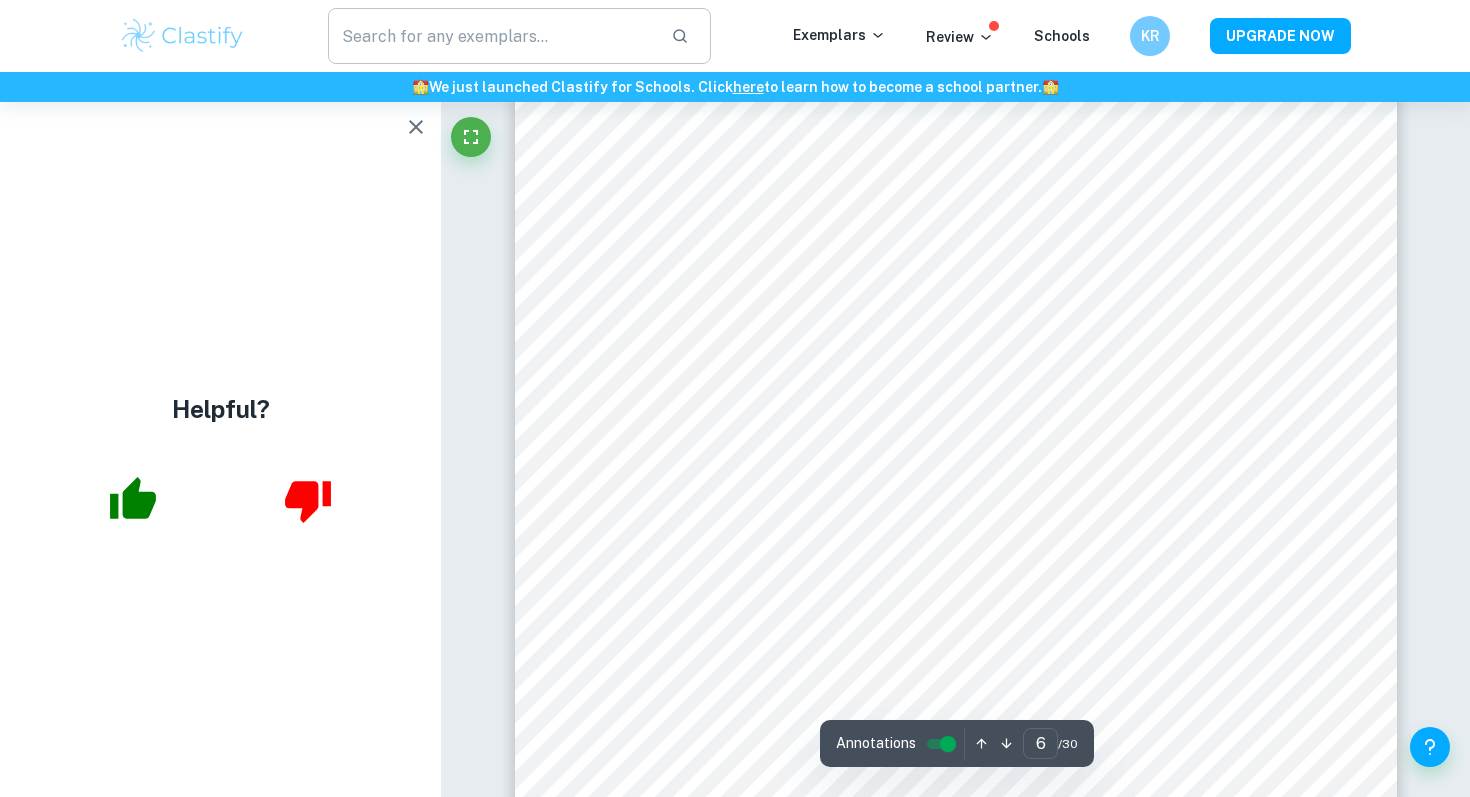 scroll, scrollTop: 6152, scrollLeft: 0, axis: vertical 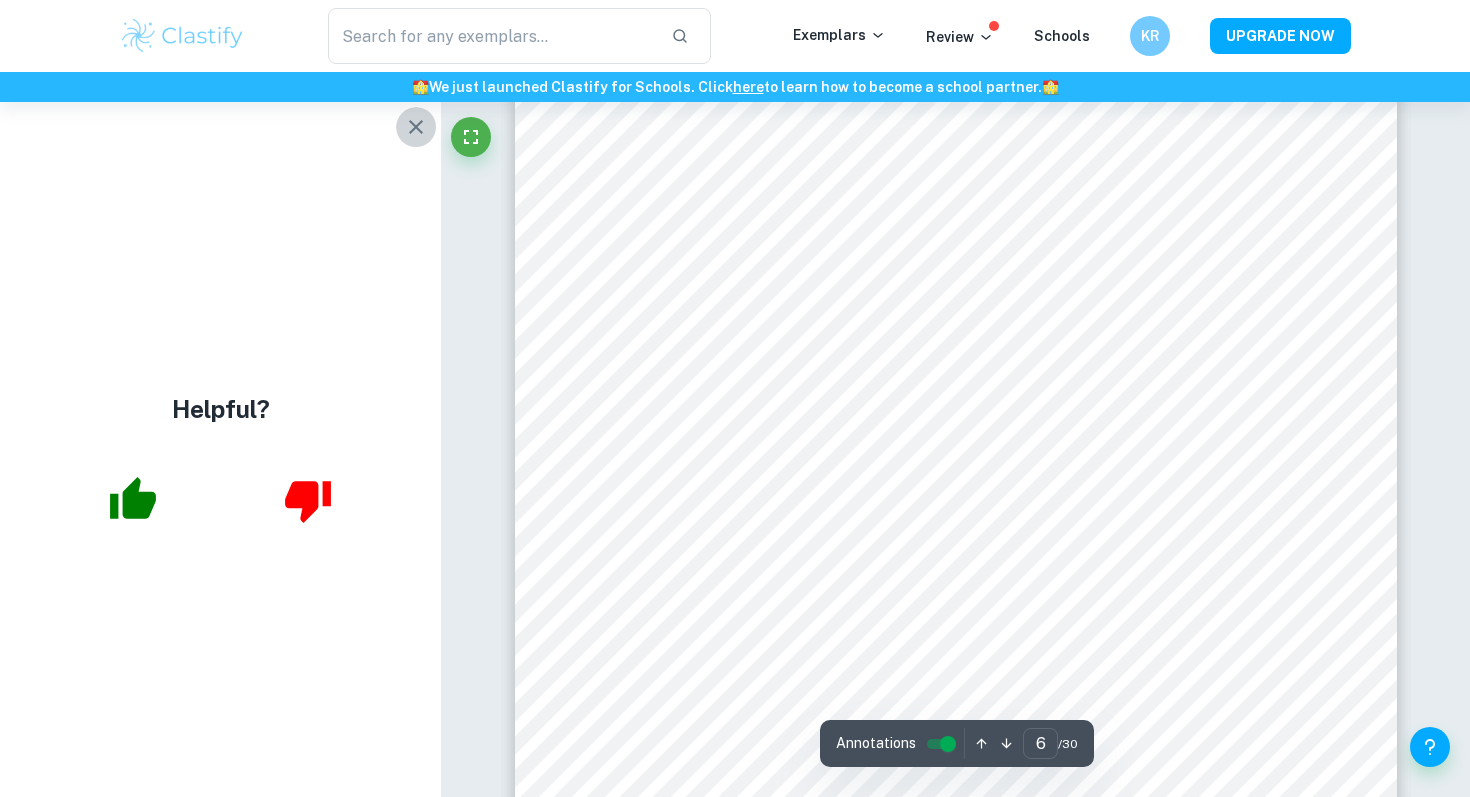 click 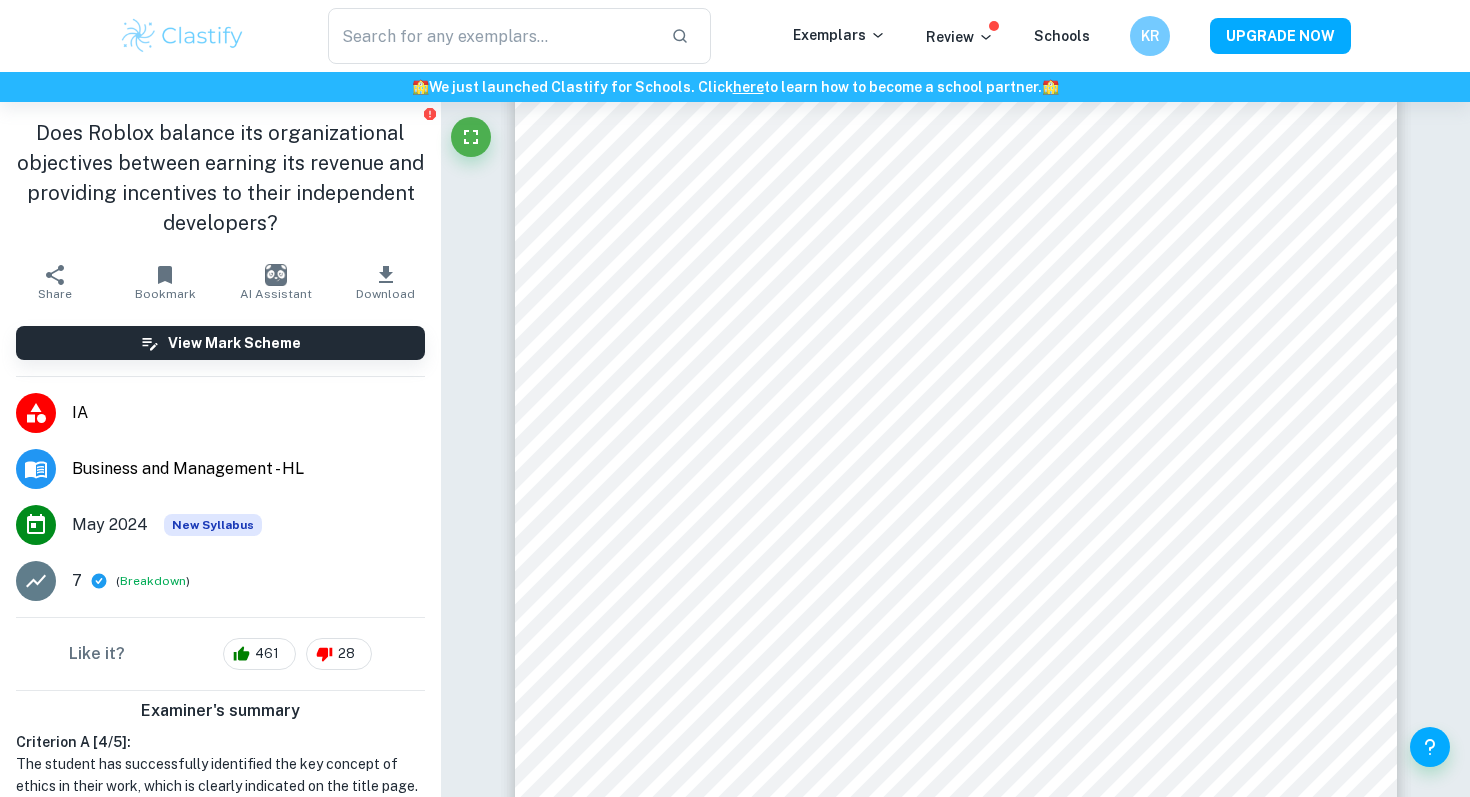 type on "businessia" 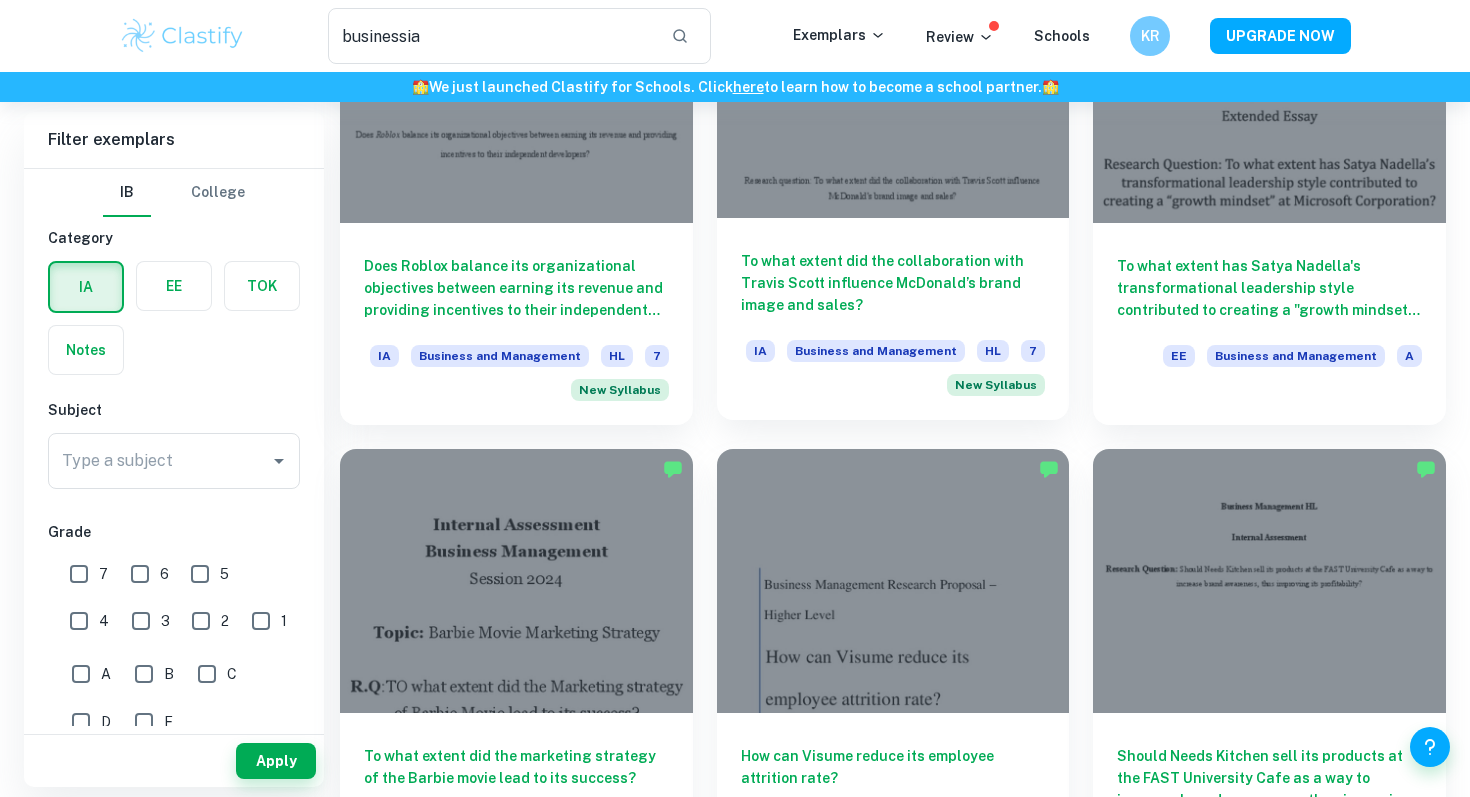 scroll, scrollTop: 1854, scrollLeft: 0, axis: vertical 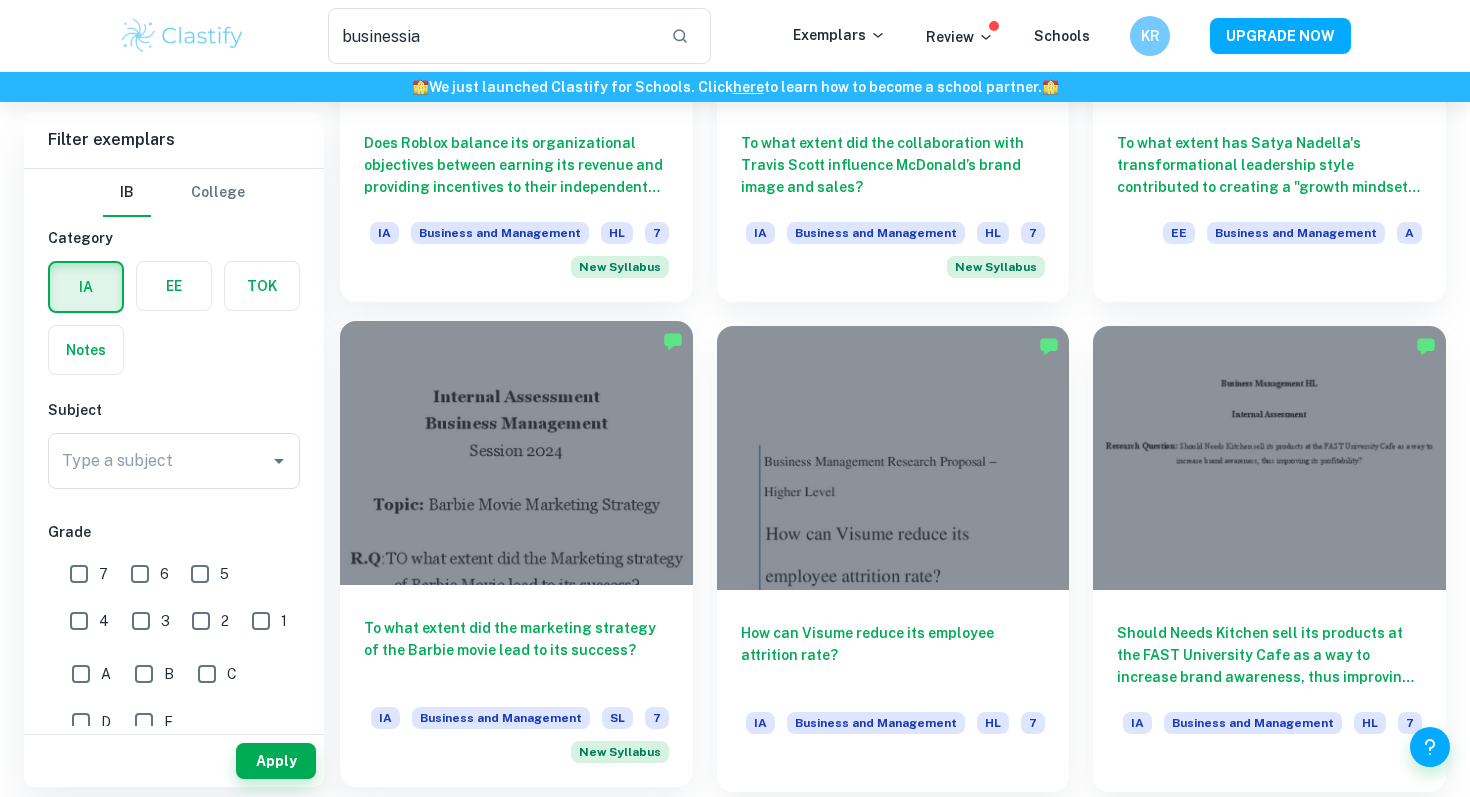 click at bounding box center (516, 453) 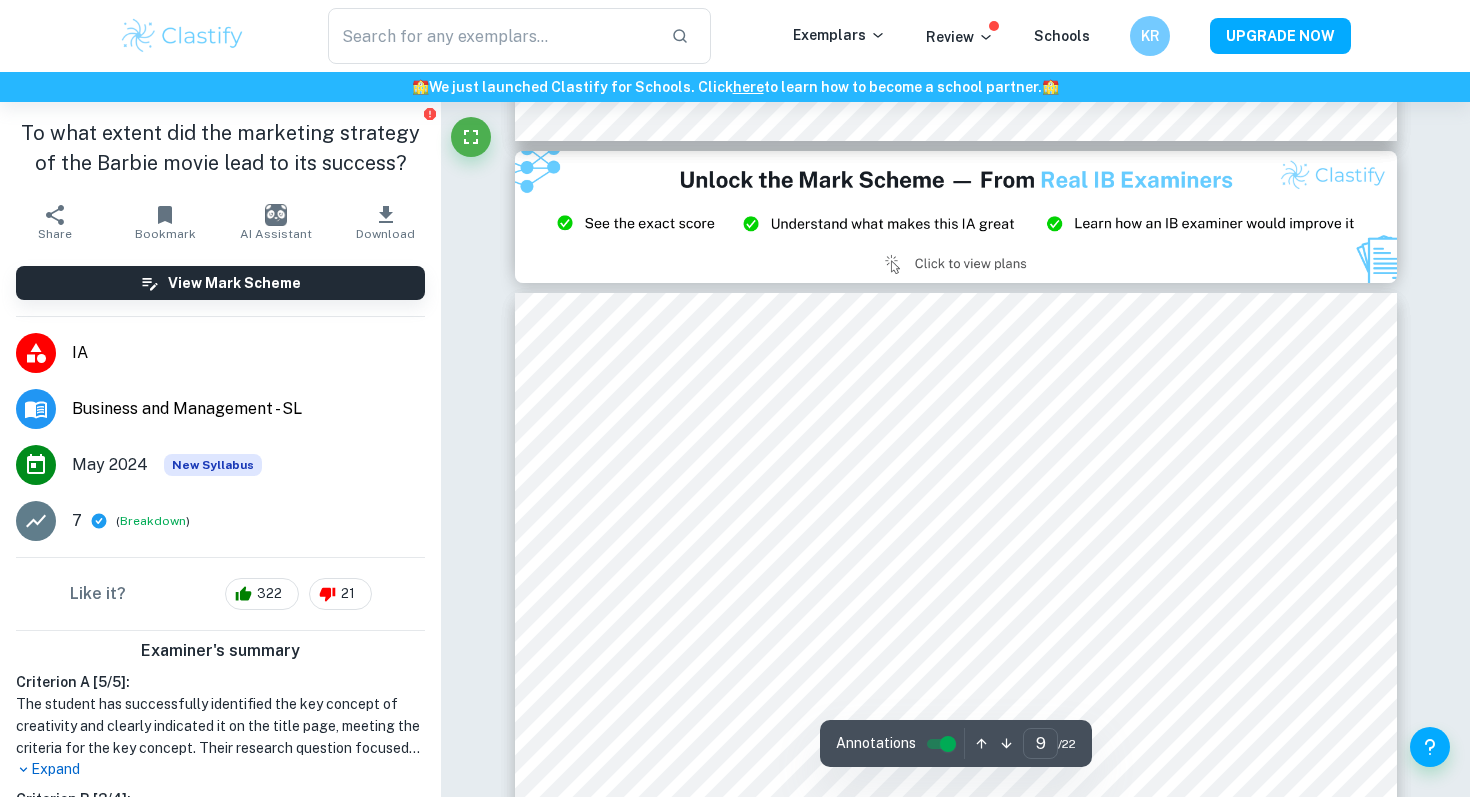 scroll, scrollTop: 9536, scrollLeft: 0, axis: vertical 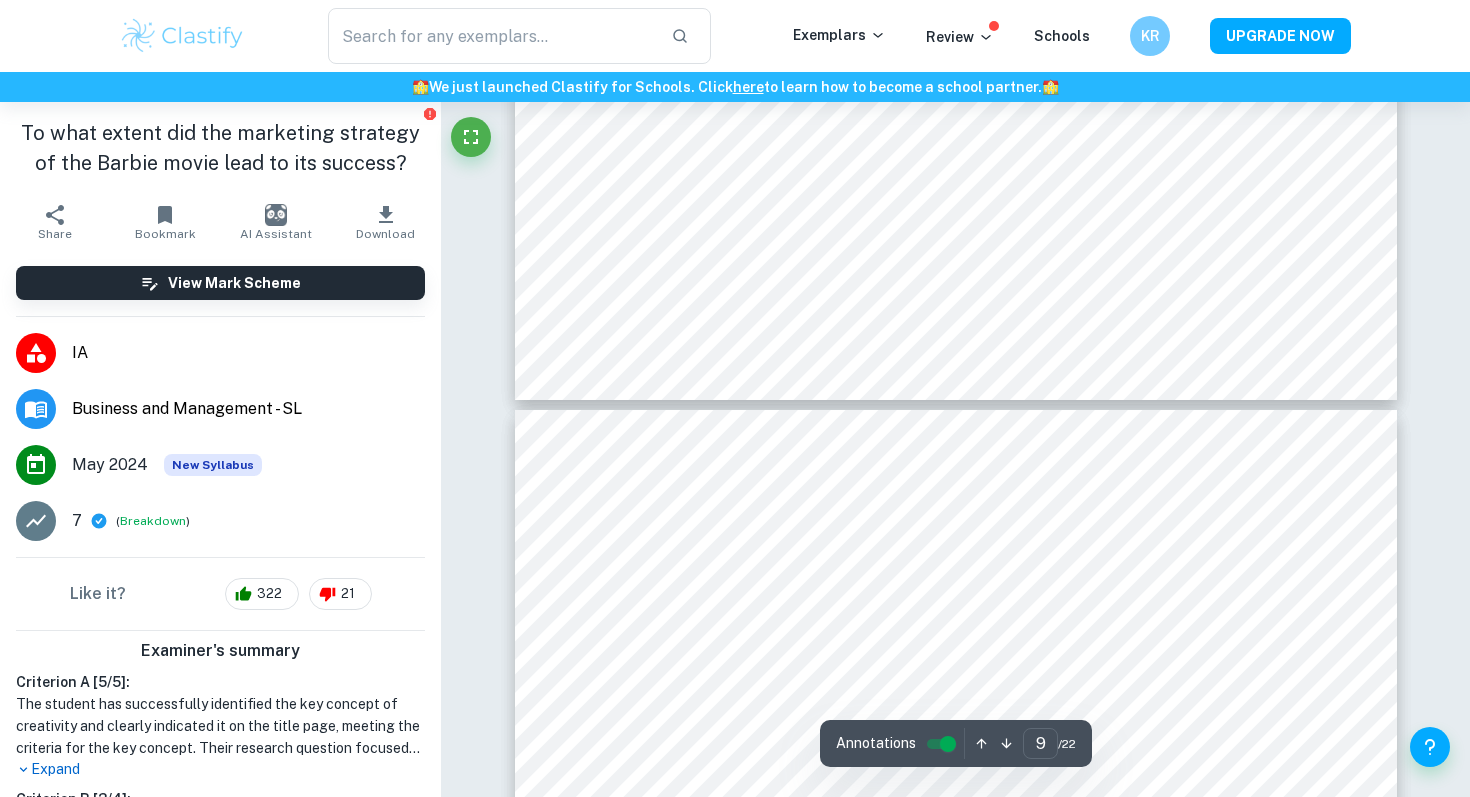type on "10" 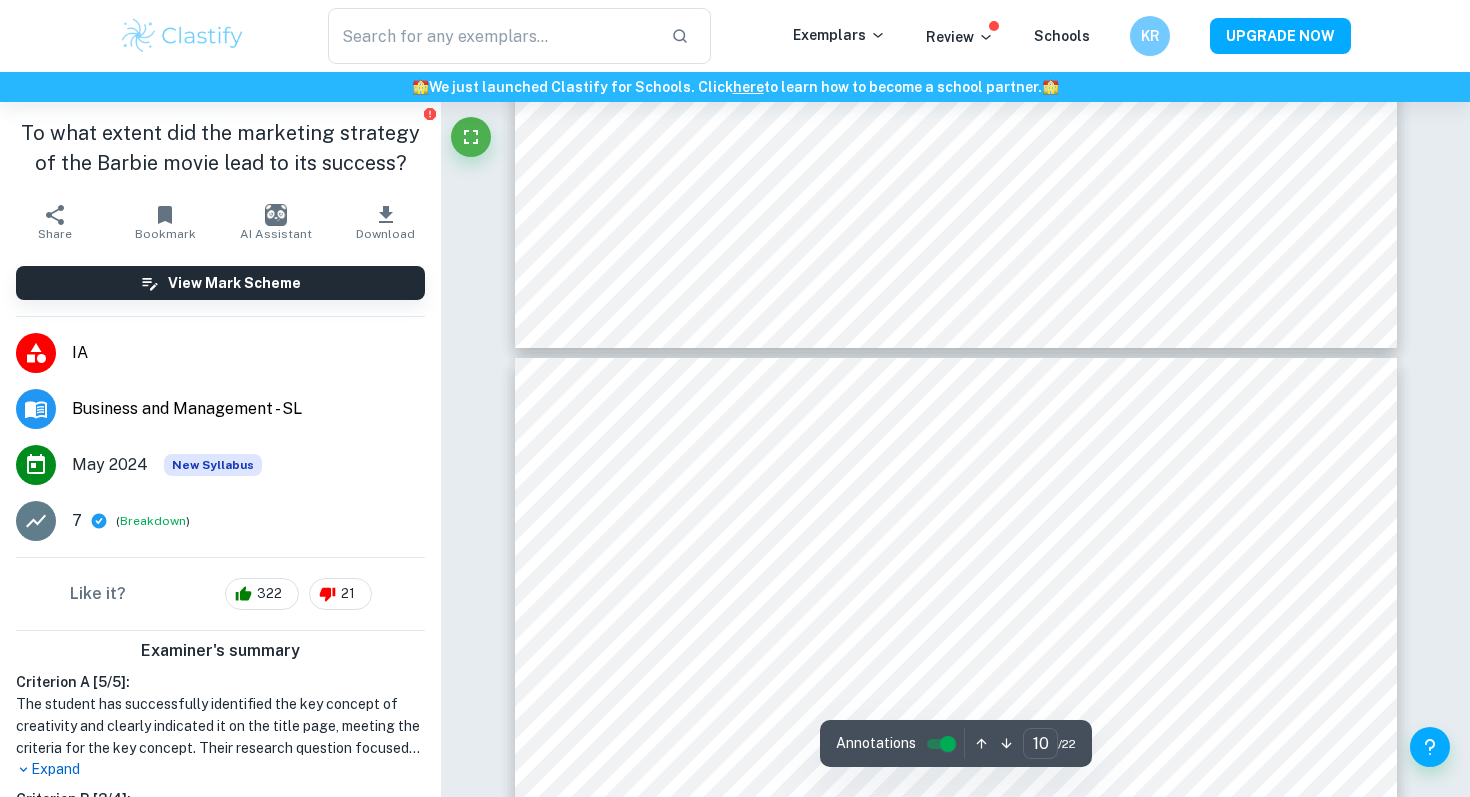 scroll, scrollTop: 10553, scrollLeft: 0, axis: vertical 